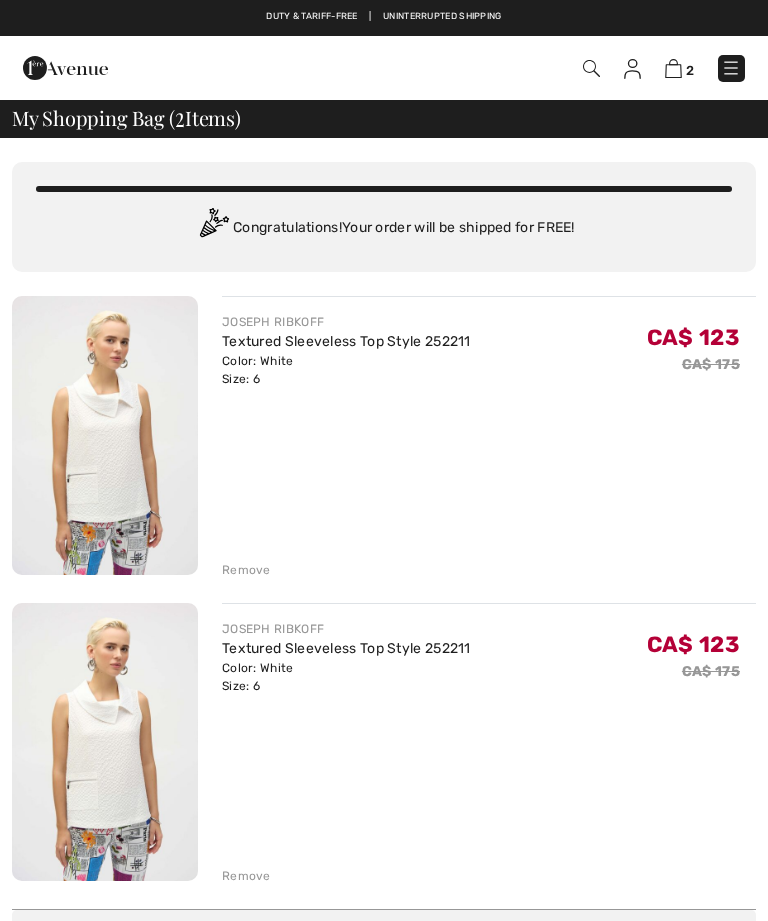 scroll, scrollTop: 0, scrollLeft: 0, axis: both 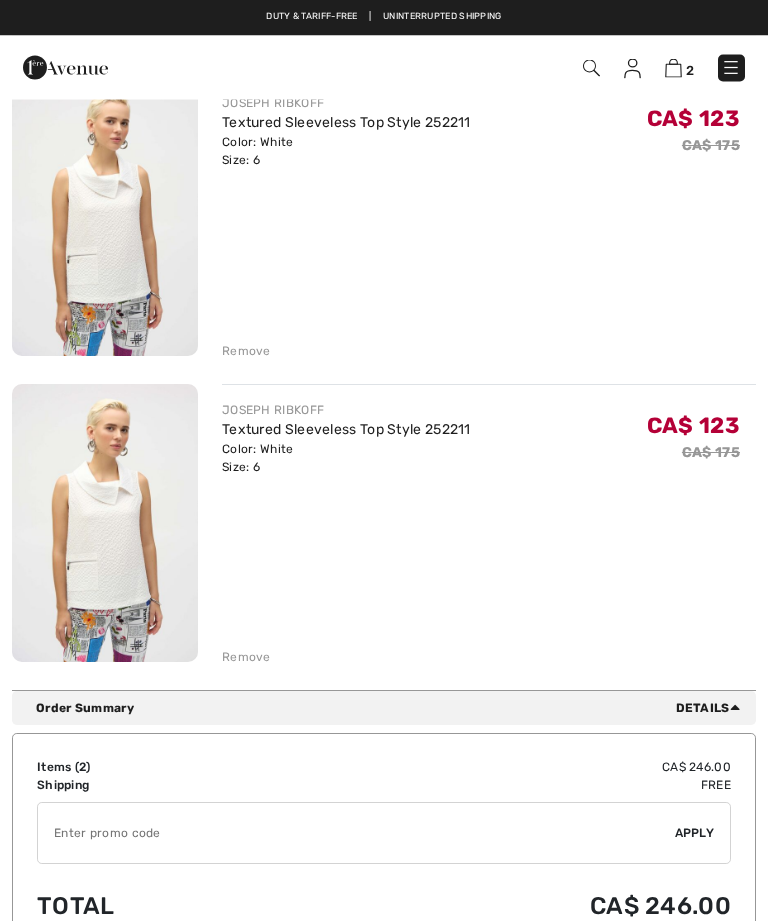 click on "You are only  CA$ 0.00  away from FREE SHIPPING!  Continue Shopping >
Congratulations!  Your order will be shipped for FREE!
[BRAND]
Textured Sleeveless Top Style 252211
Color: White
Size: 6
Final Sale
CA$ 123
CA$ 175
CA$ 123
CA$ 175
Remove" at bounding box center [384, 305] 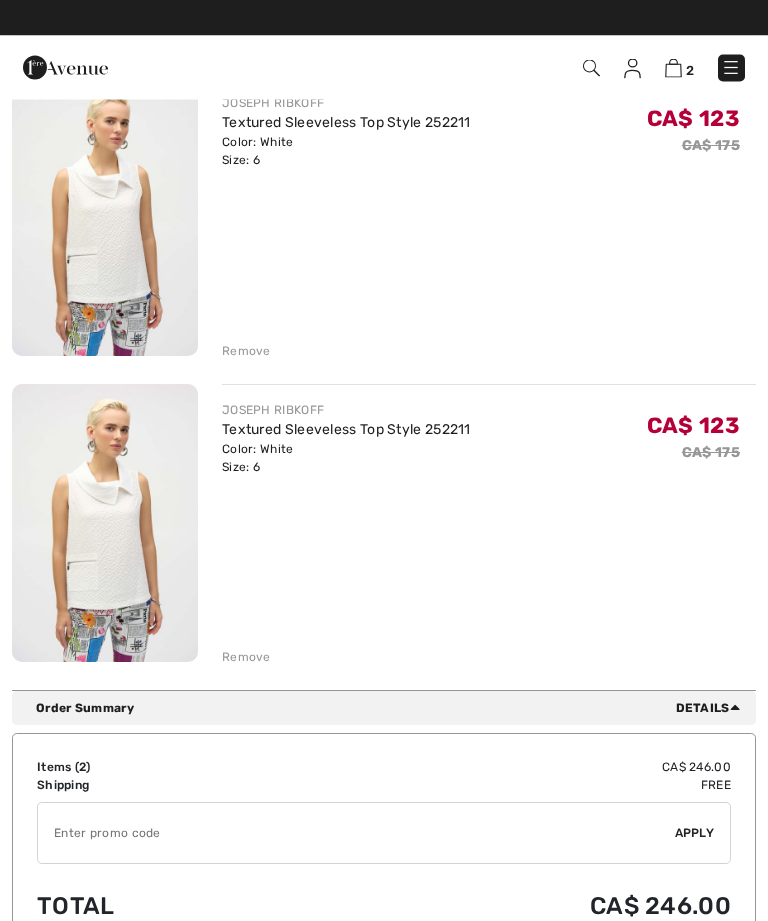 scroll, scrollTop: 219, scrollLeft: 0, axis: vertical 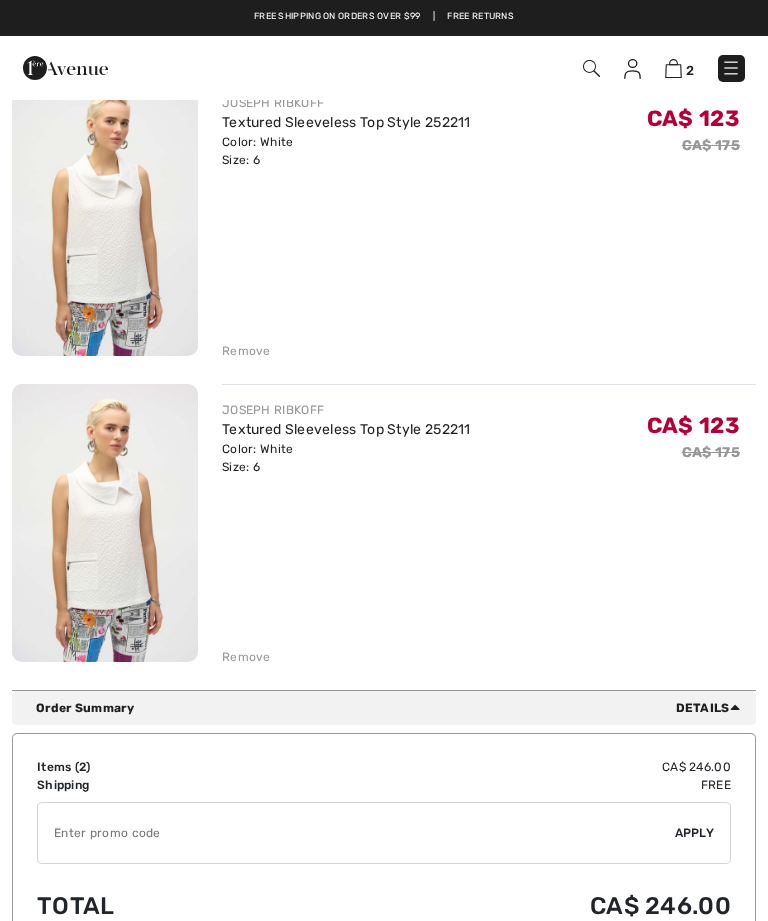 click on "Remove" at bounding box center [246, 657] 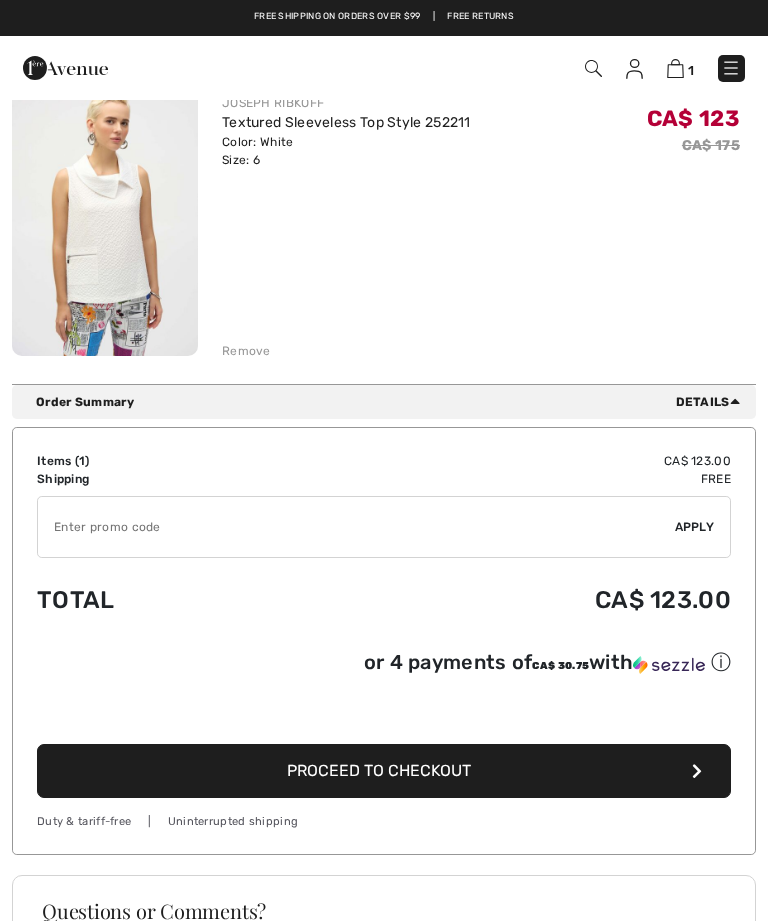 click on "Proceed to Checkout" at bounding box center (384, 771) 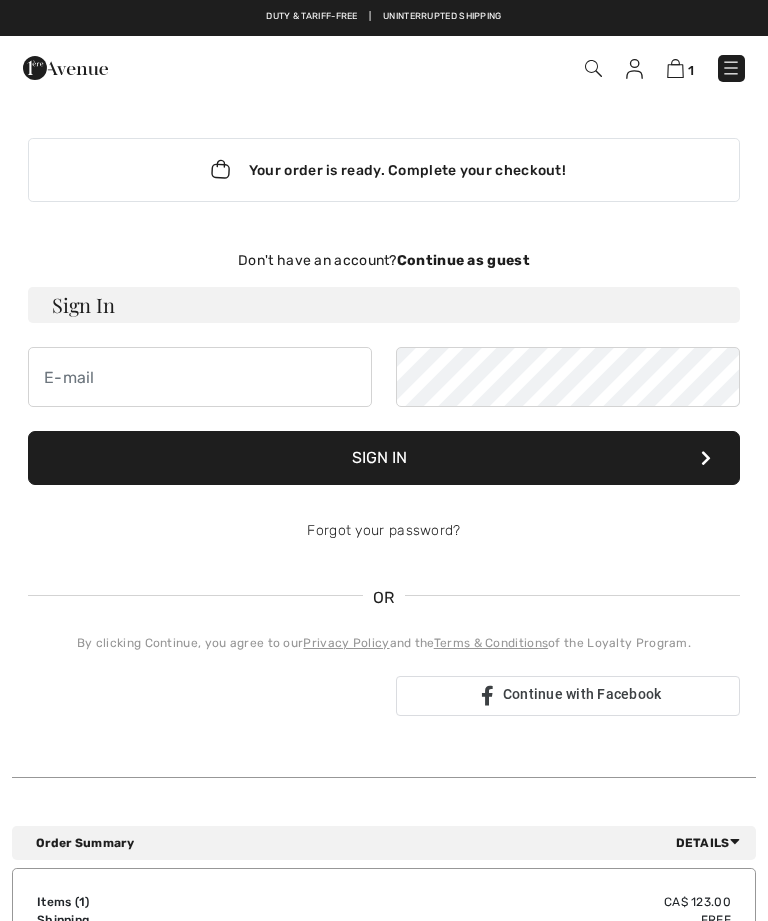 scroll, scrollTop: 0, scrollLeft: 0, axis: both 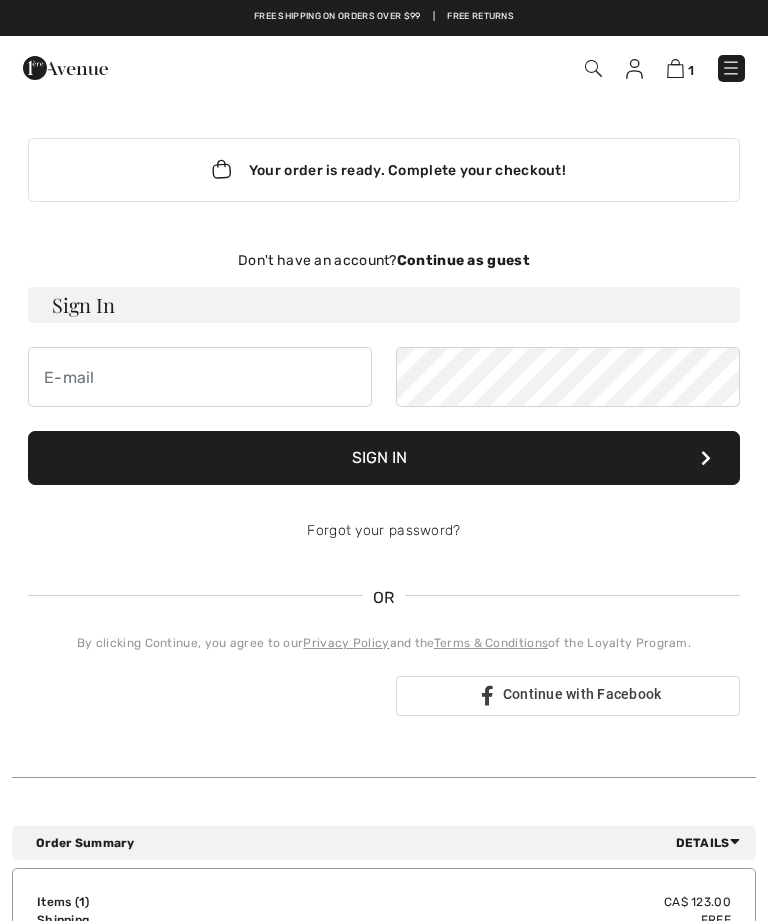 click on "Don't have an account?  Continue as guest" at bounding box center [384, 260] 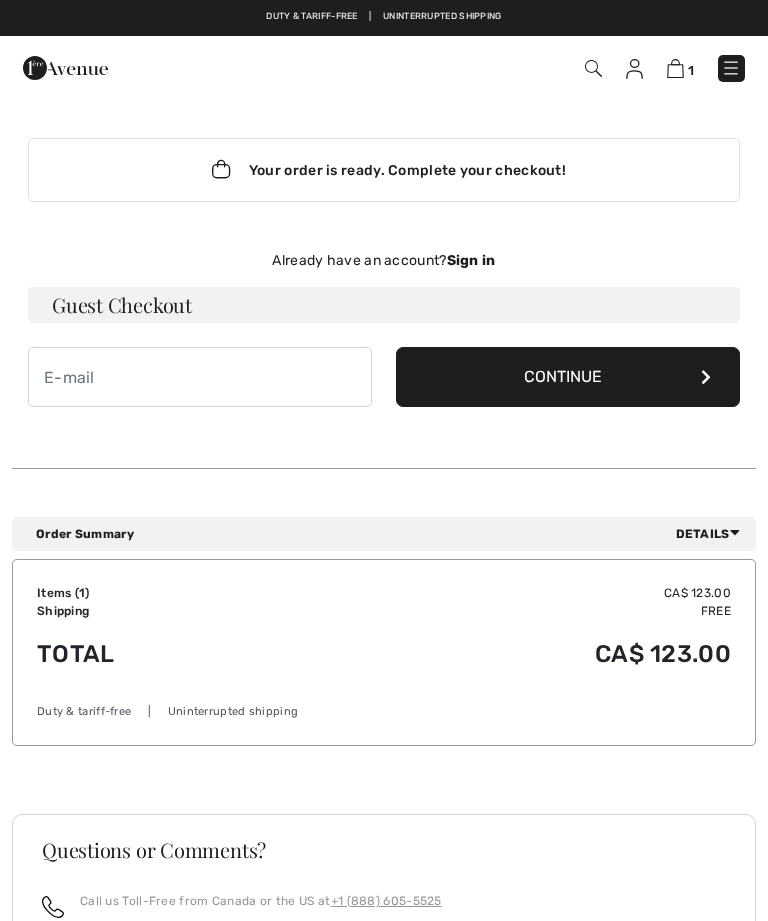 click on "Continue" at bounding box center [568, 377] 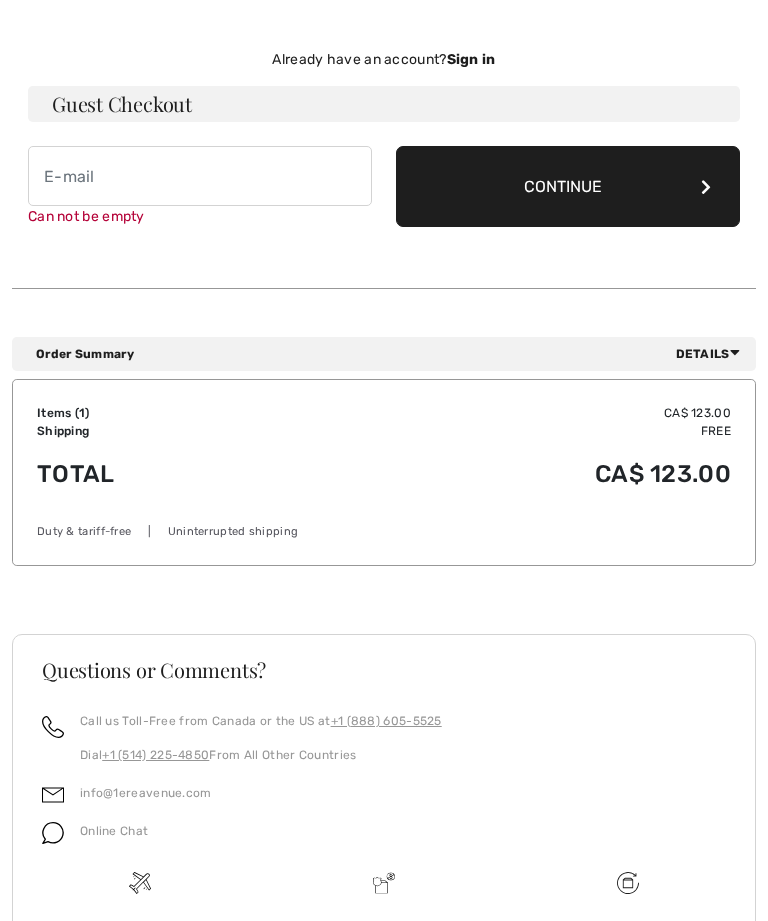 scroll, scrollTop: 203, scrollLeft: 0, axis: vertical 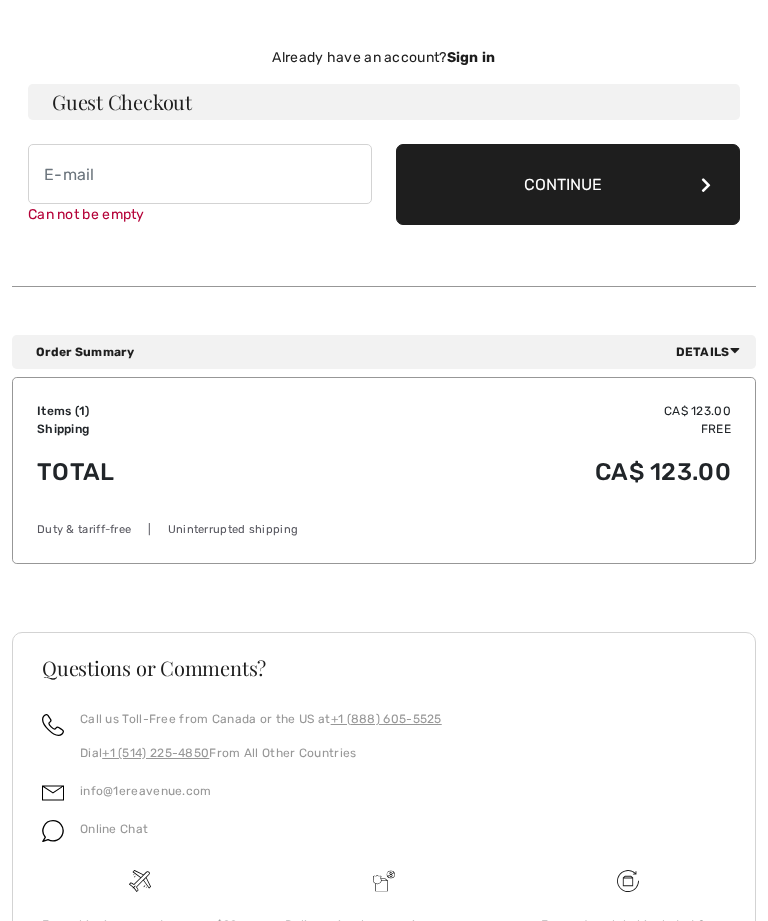 click on "Continue" at bounding box center [568, 184] 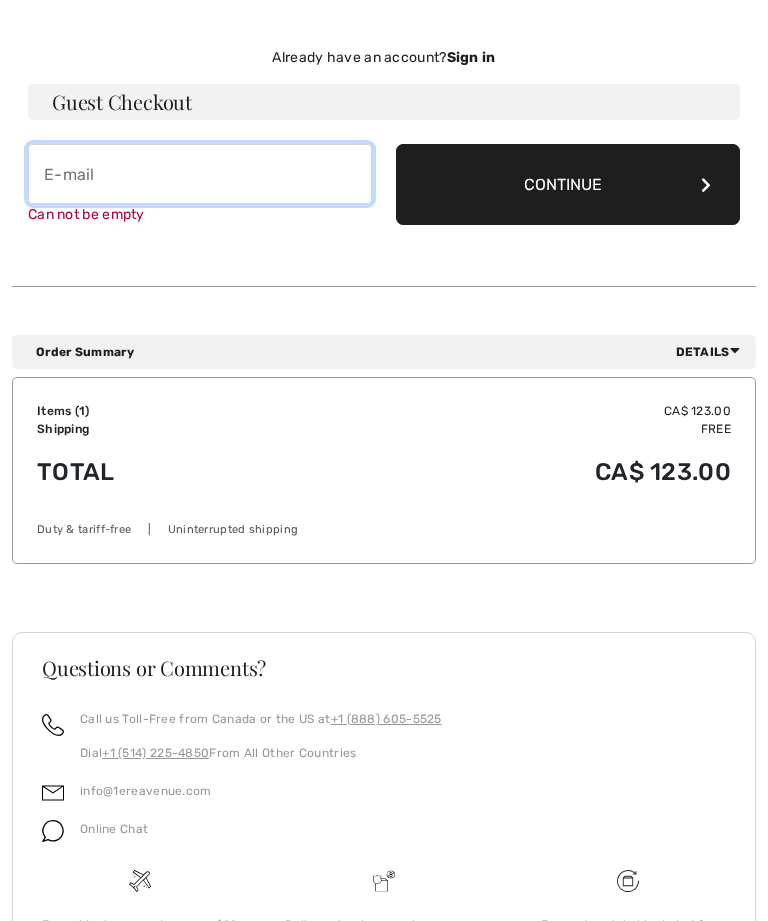 click at bounding box center [200, 174] 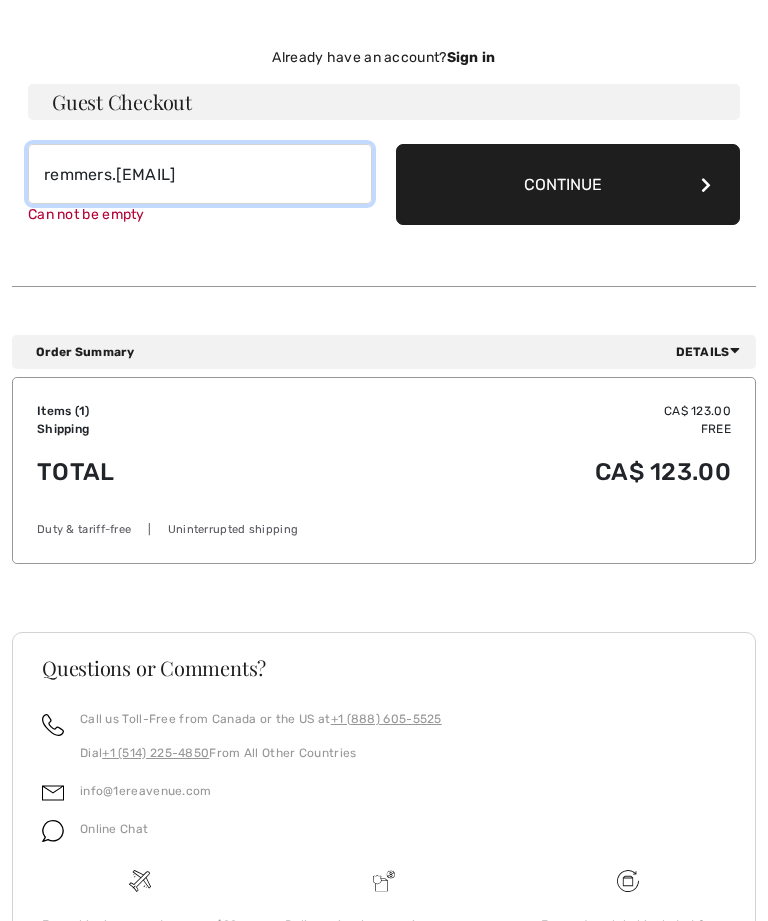 type on "remmers.pat@gmail.com" 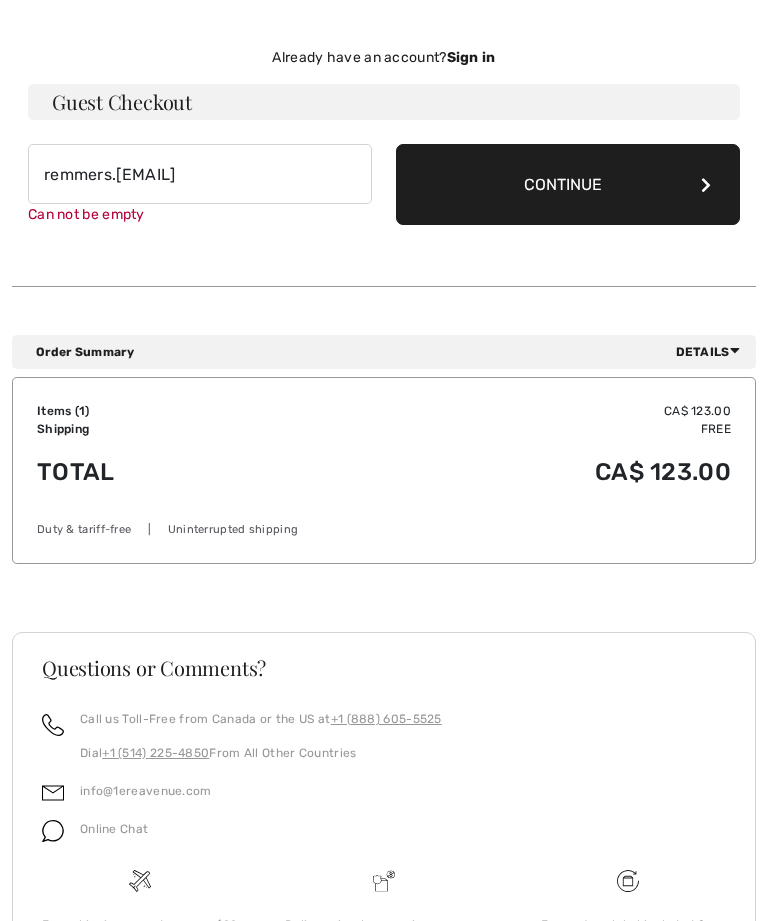 click on "Continue" at bounding box center (568, 184) 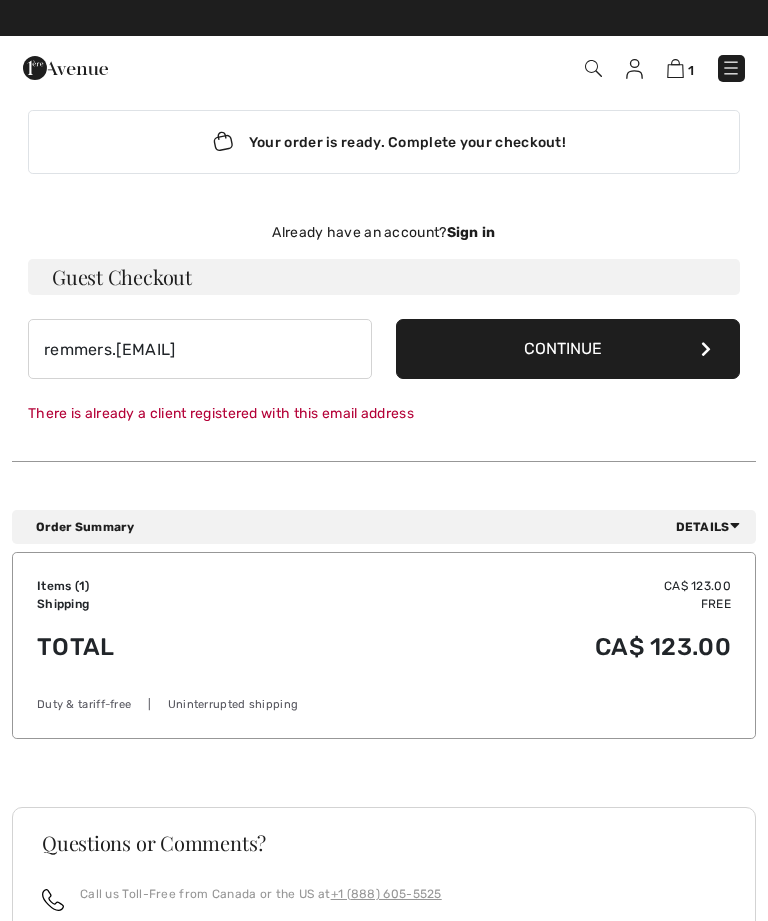 scroll, scrollTop: 26, scrollLeft: 0, axis: vertical 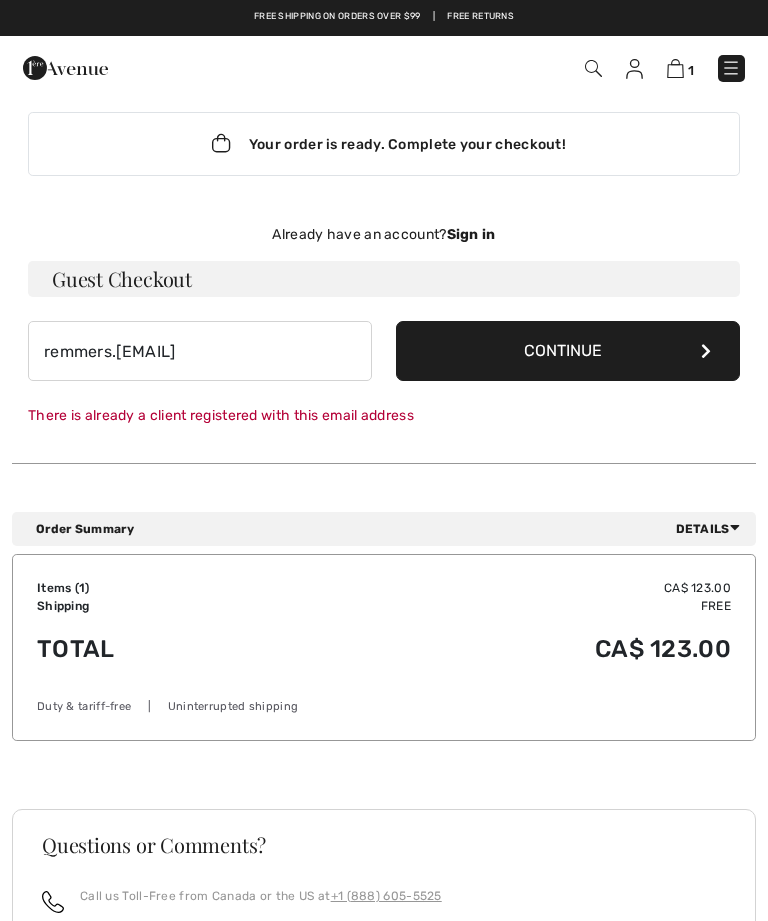 click on "Order Summary			 Details" at bounding box center (384, 529) 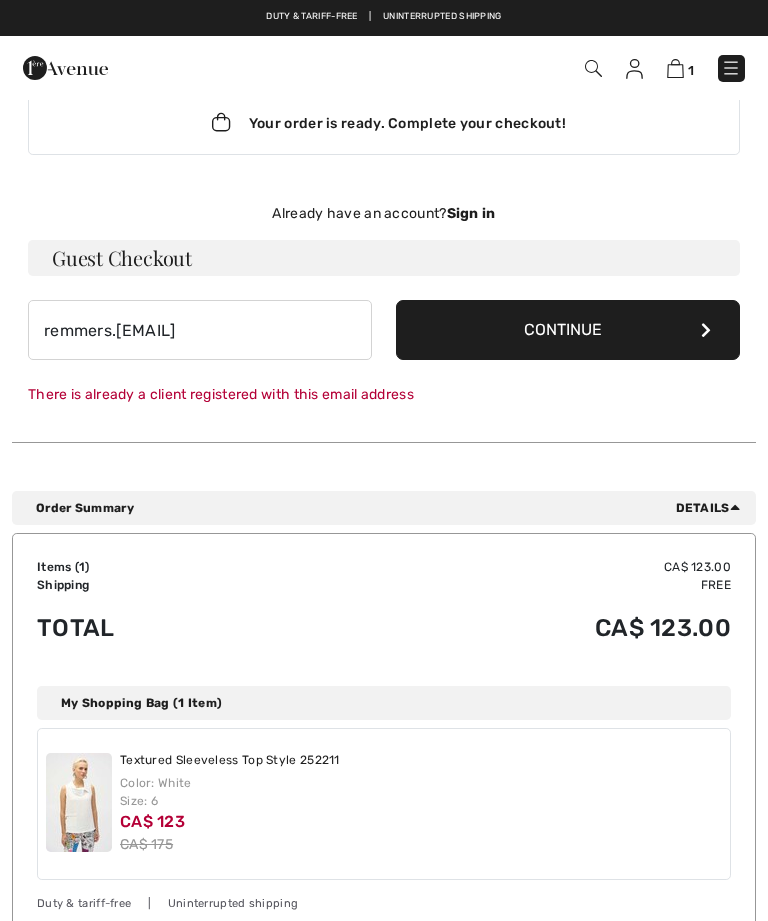 scroll, scrollTop: 0, scrollLeft: 0, axis: both 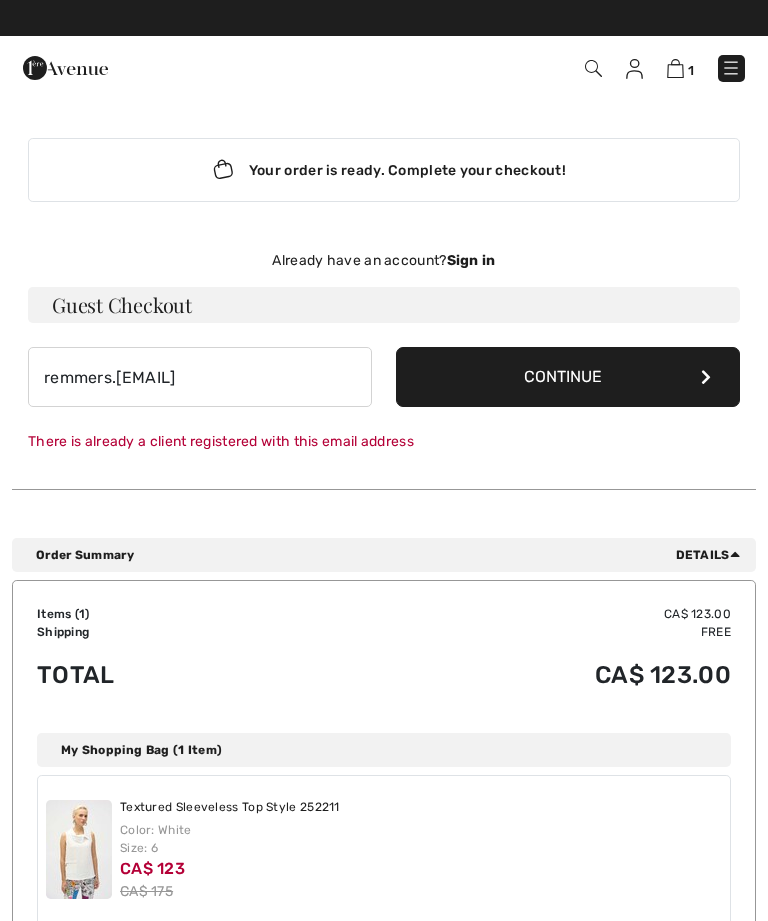 click on "Continue" at bounding box center (568, 377) 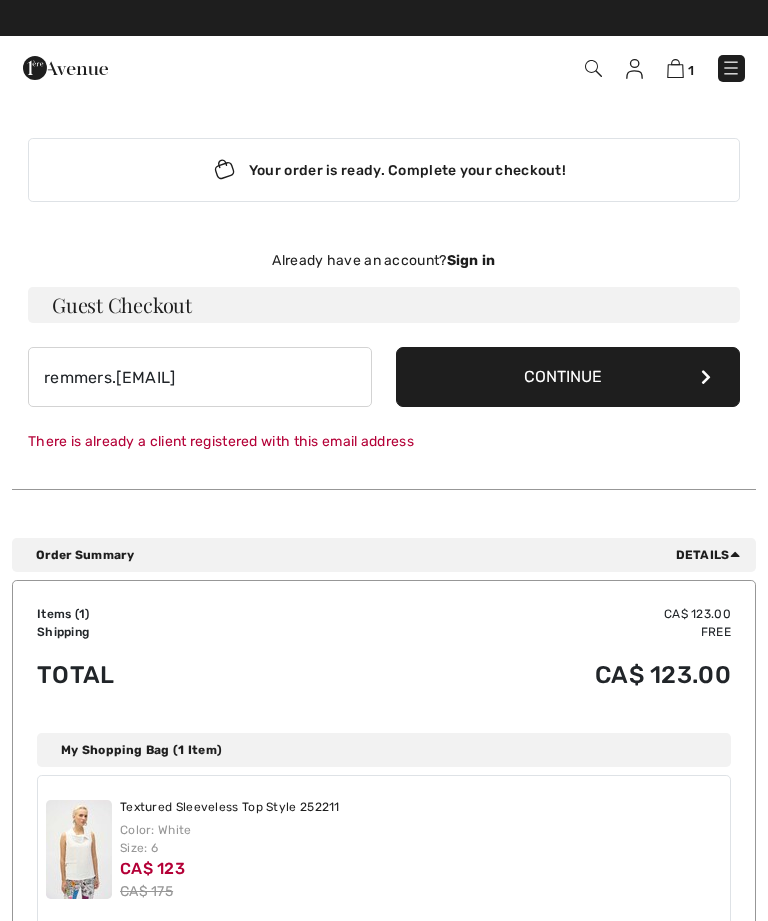 click on "Continue" at bounding box center [568, 377] 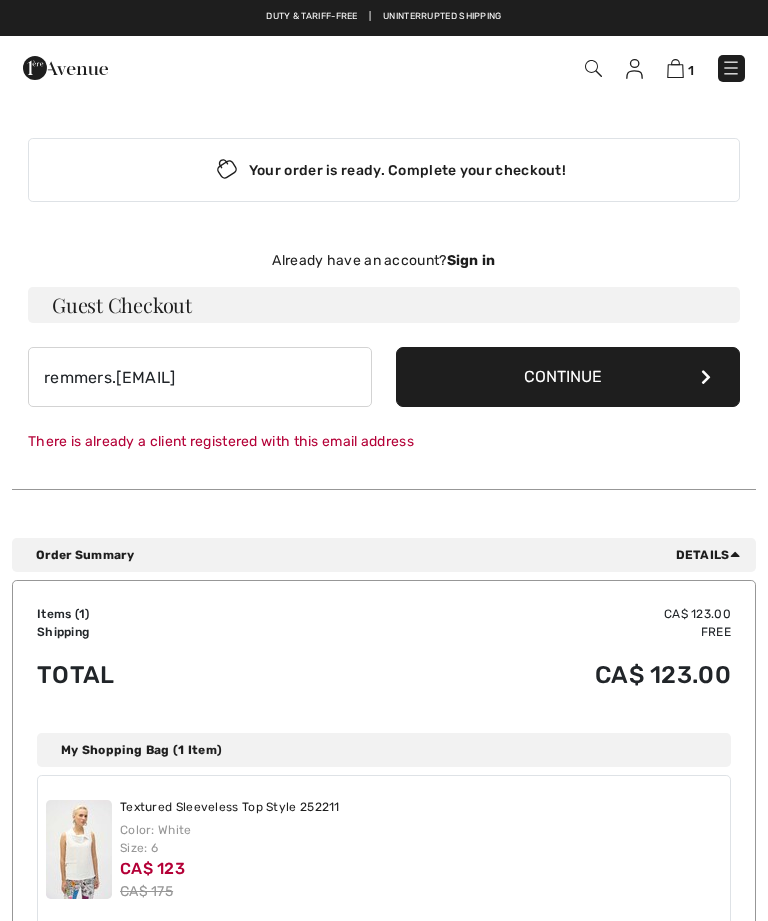 click at bounding box center (735, 554) 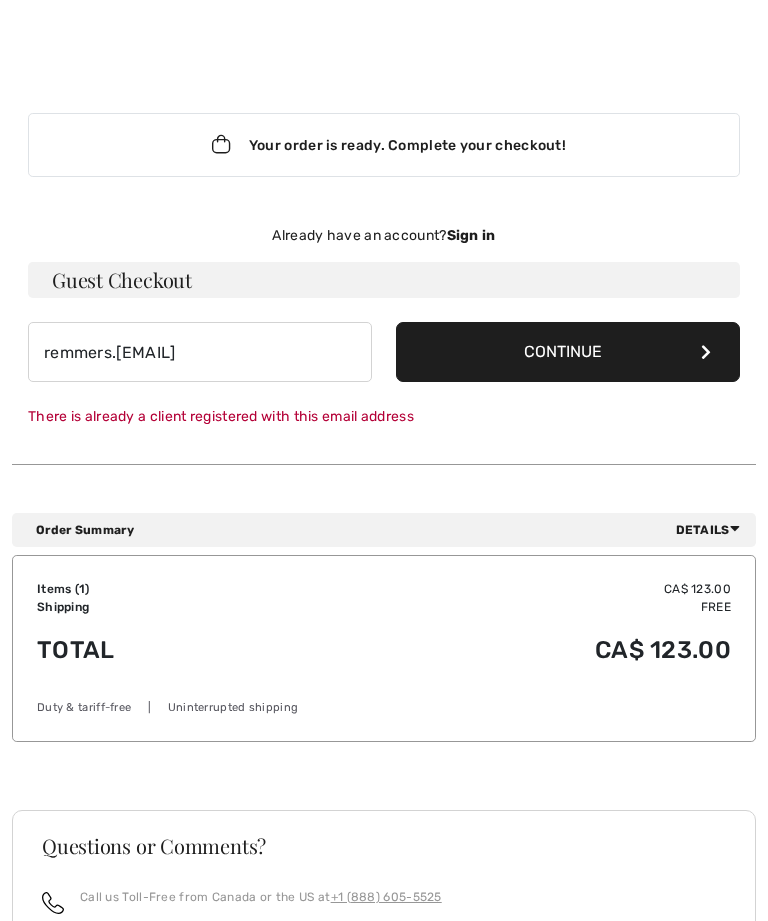 scroll, scrollTop: 0, scrollLeft: 0, axis: both 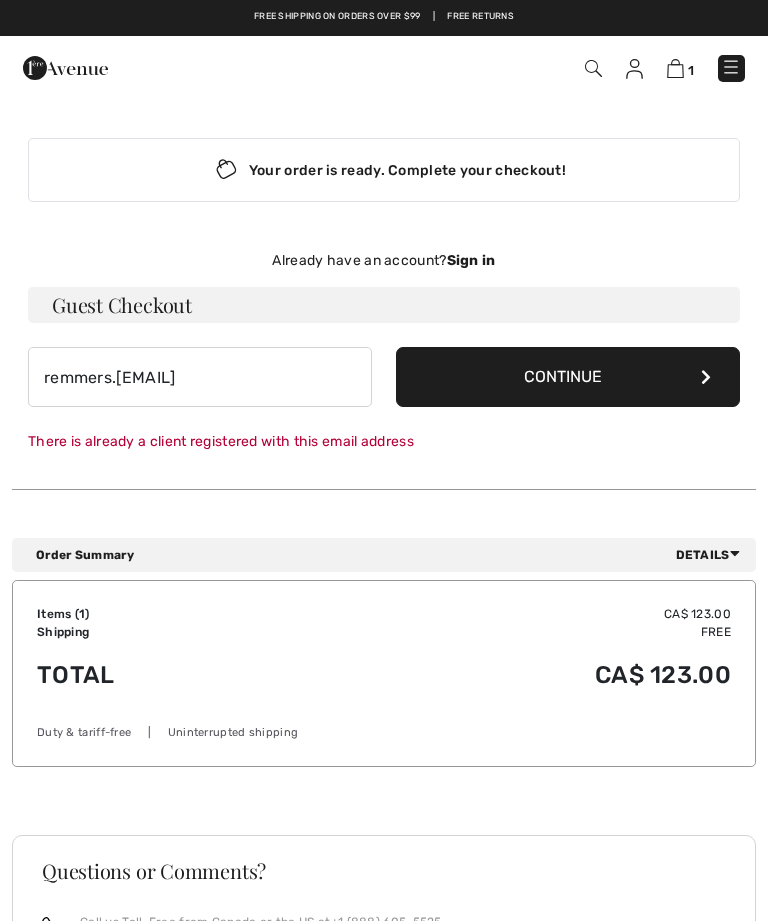 click on "Sign in" at bounding box center [471, 260] 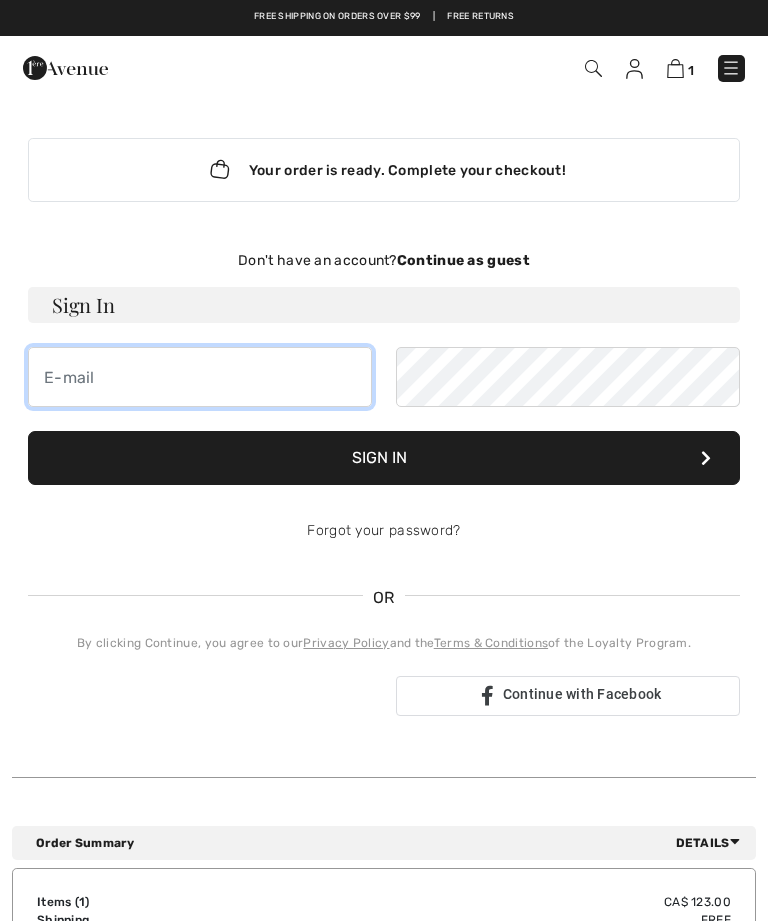 click at bounding box center [200, 377] 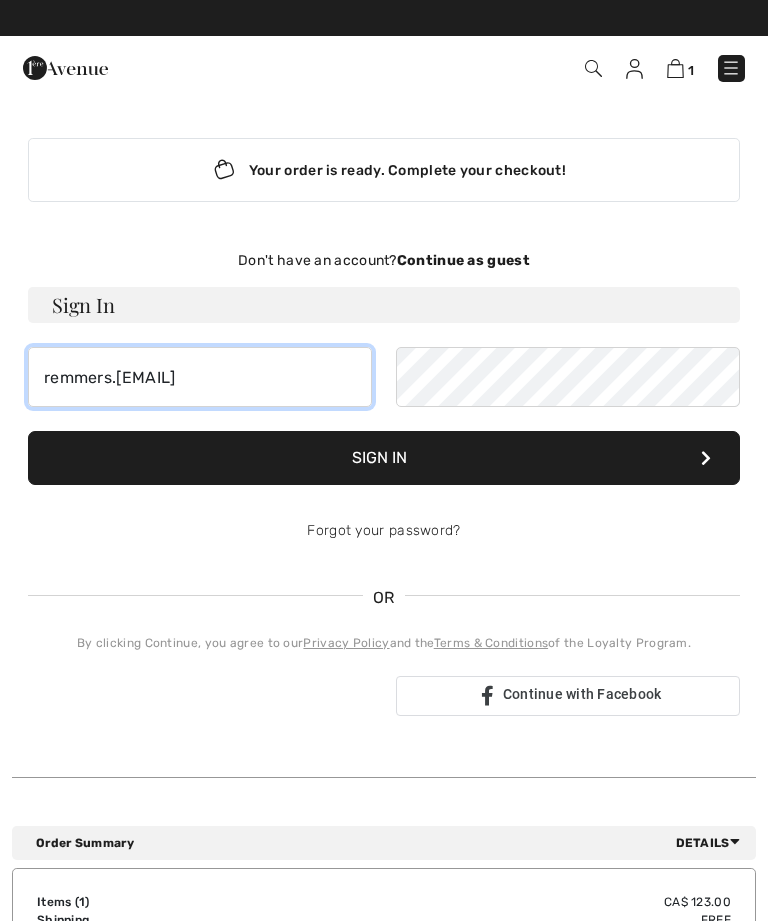 type on "remmers.pat@gmail.com" 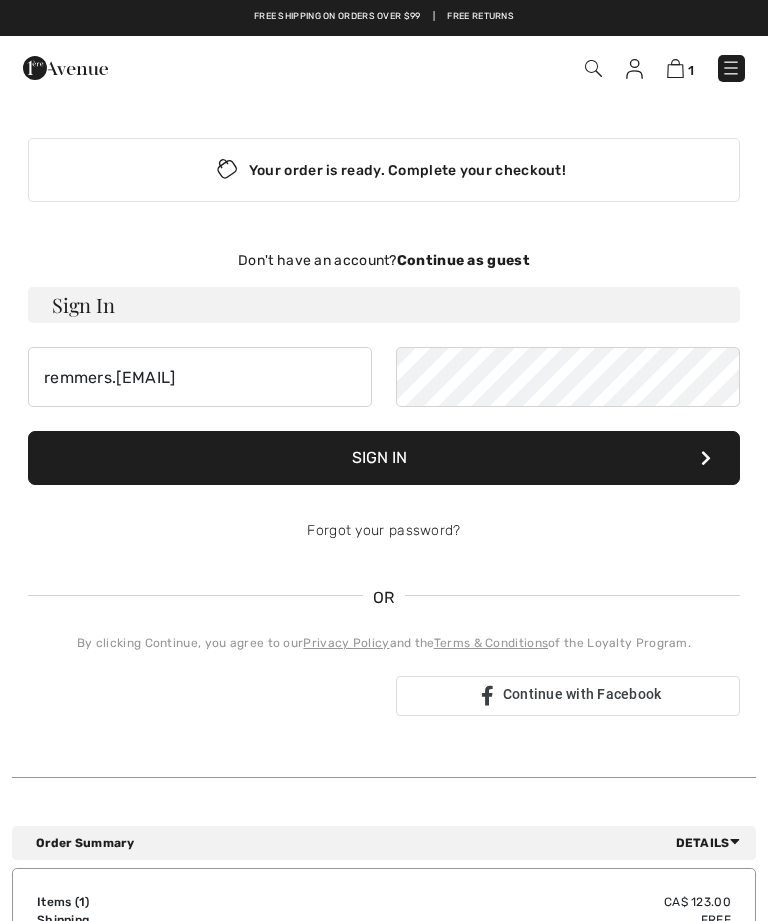 click on "Forgot your password?" at bounding box center [383, 530] 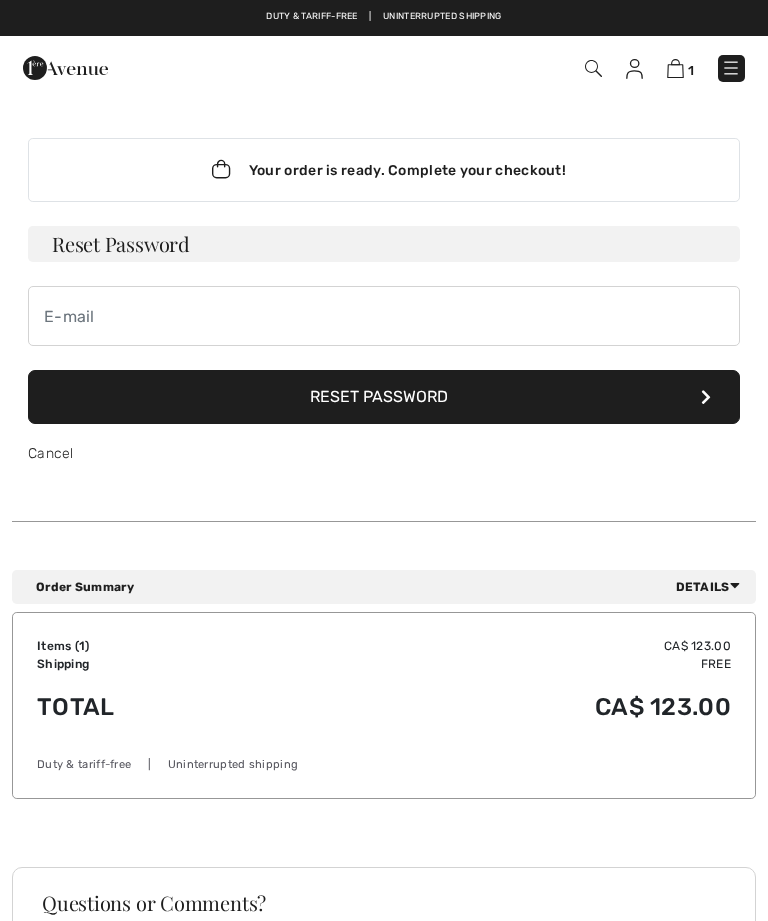 click on "Reset Password" at bounding box center (384, 244) 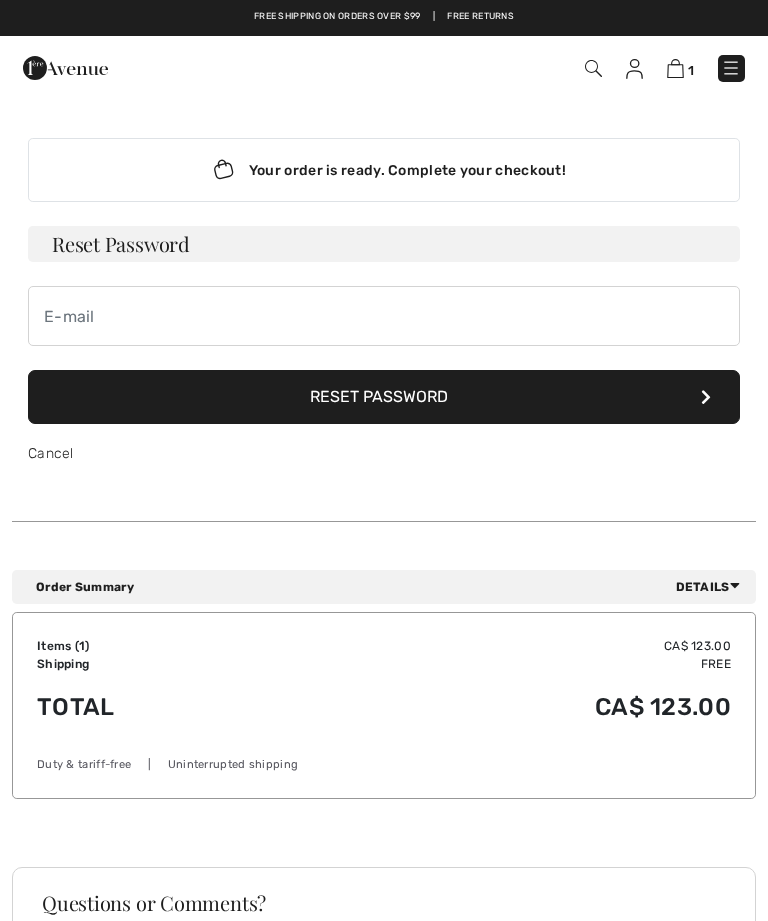 click on "Reset Password" at bounding box center [384, 397] 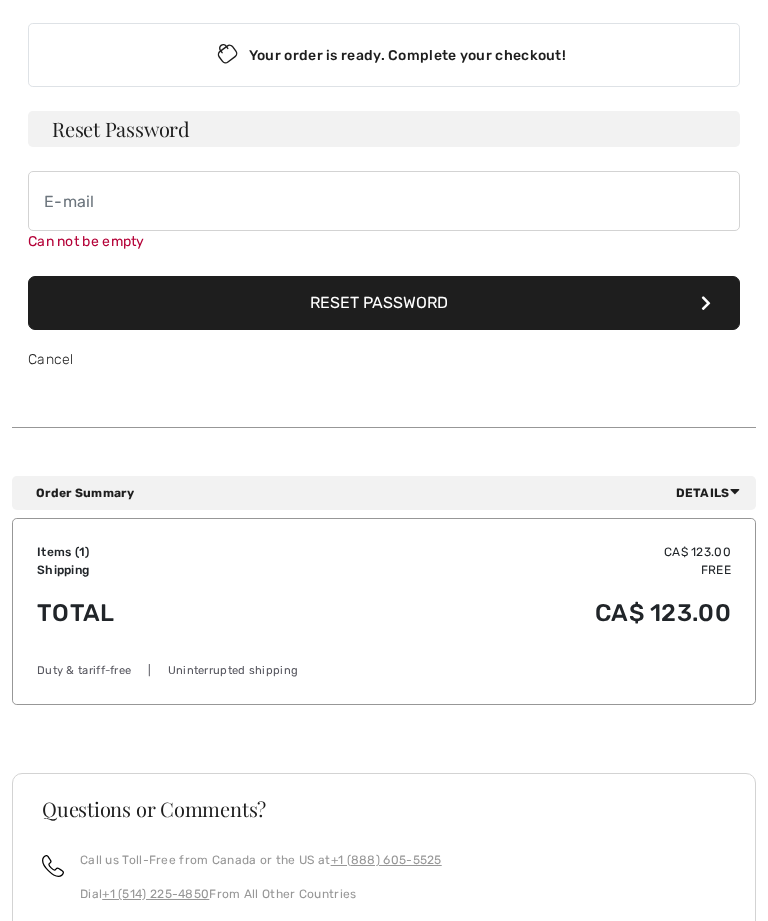 scroll, scrollTop: 142, scrollLeft: 0, axis: vertical 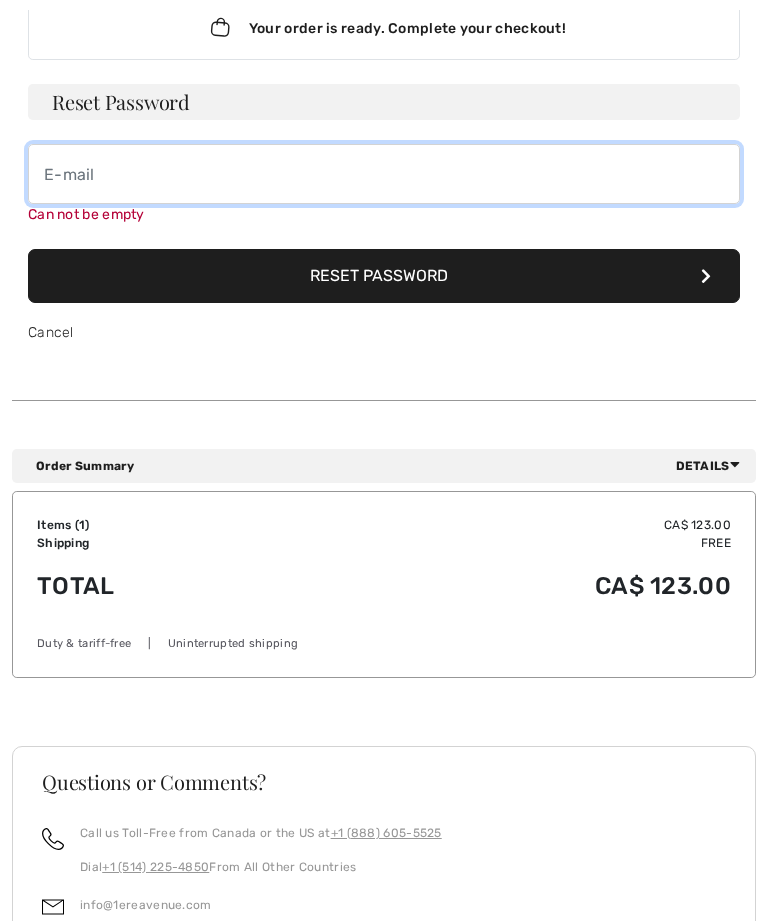 click at bounding box center [384, 174] 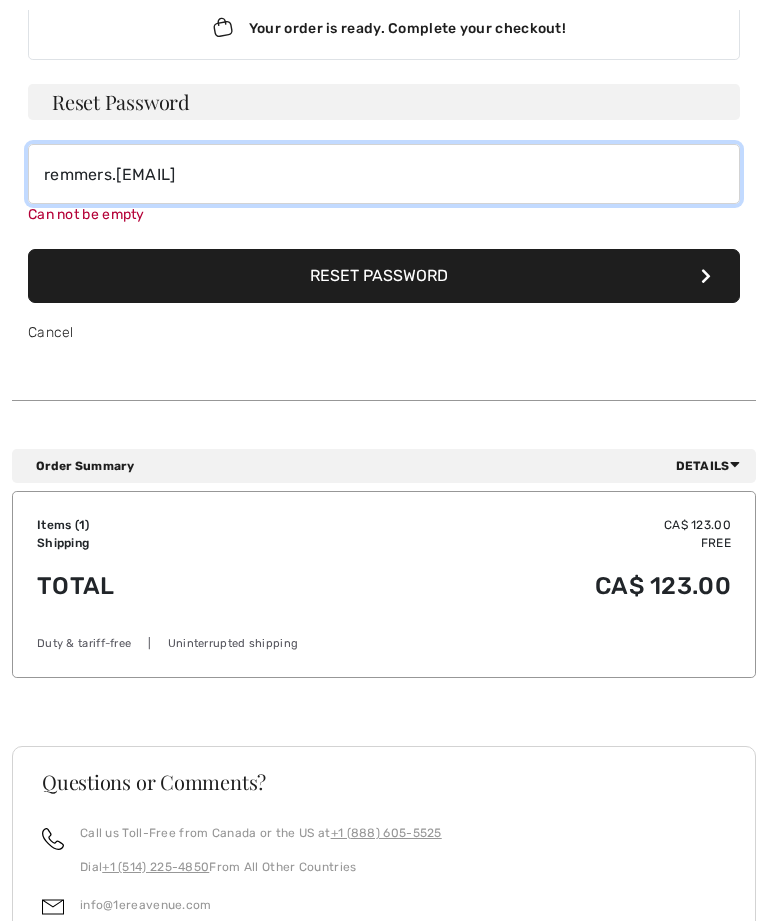 type on "[EMAIL]" 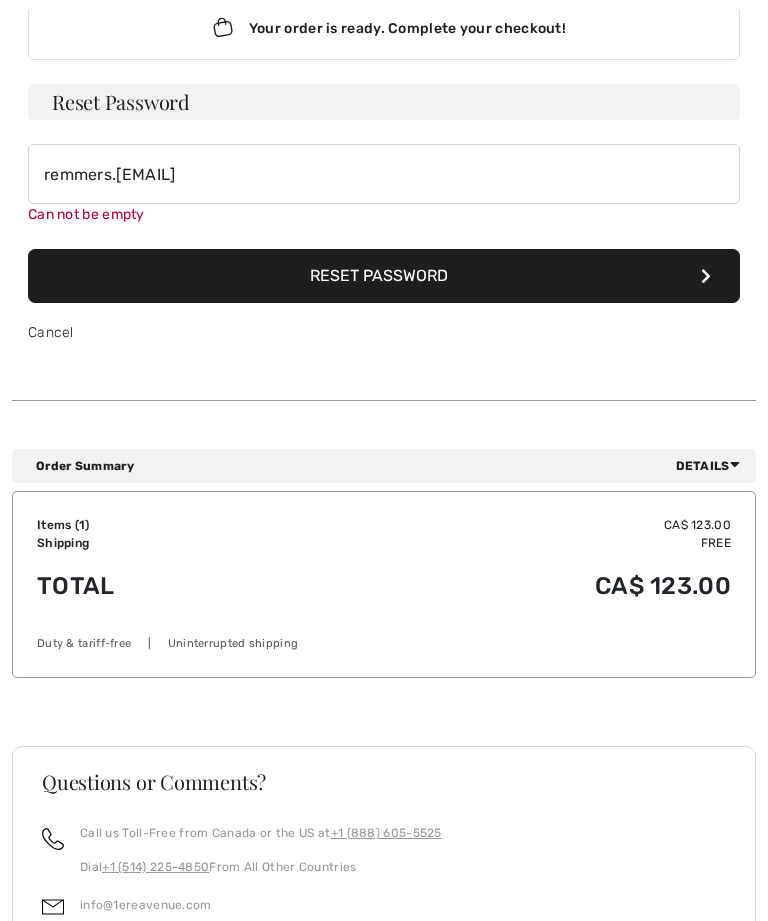 click on "Reset Password
remmers.pat@gmail.com Can not be empty
Reset Password
Cancel" at bounding box center (384, 223) 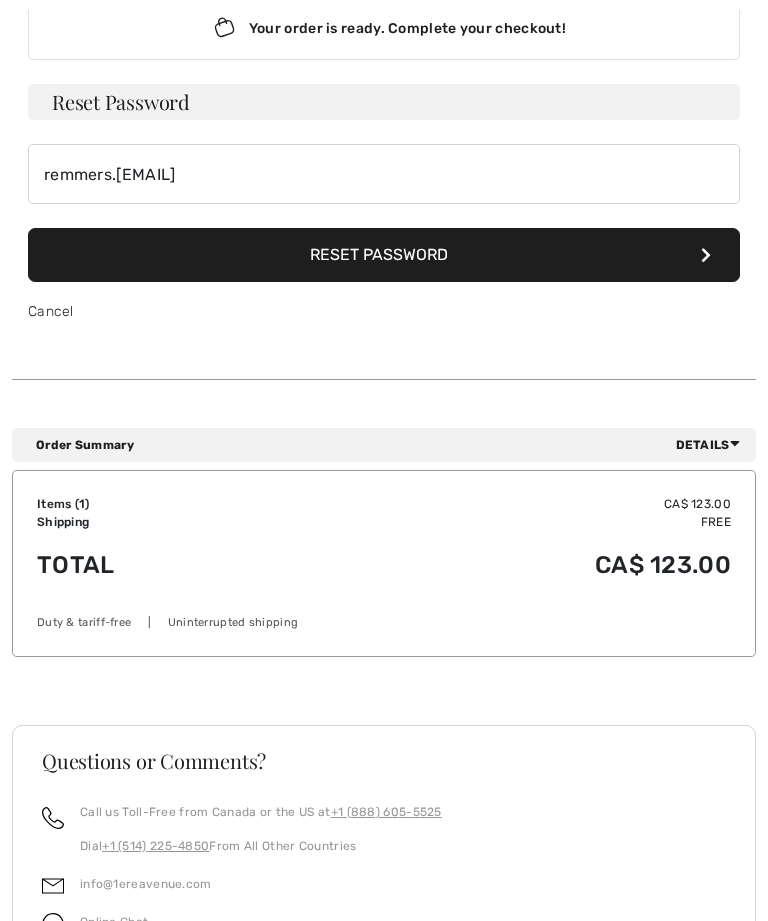click on "Reset Password" at bounding box center (384, 102) 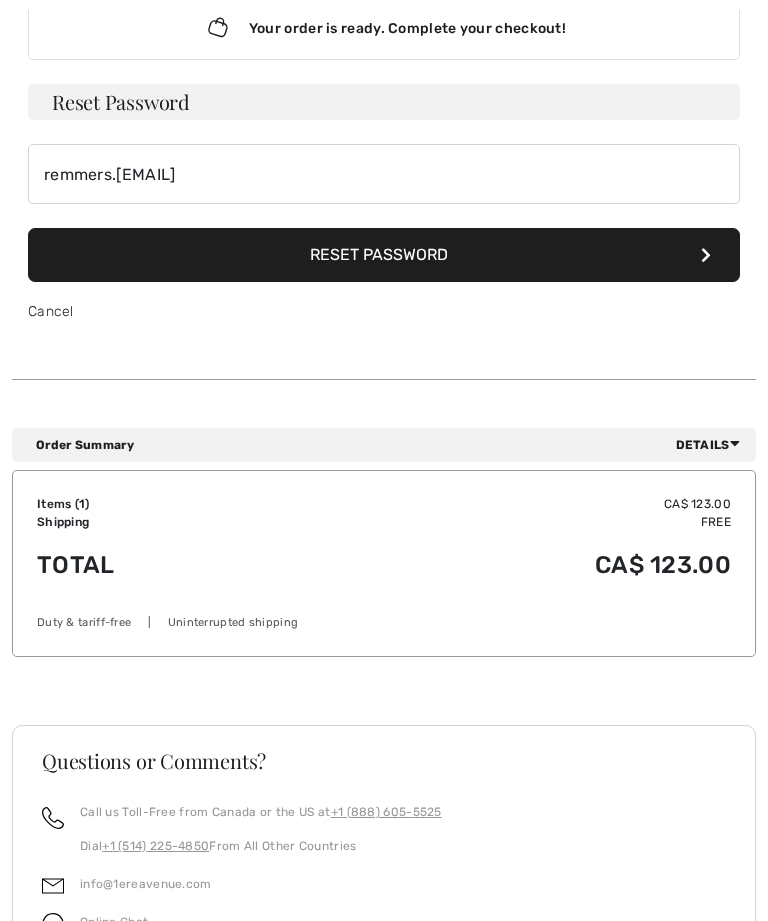 click on "Reset Password" at bounding box center (384, 255) 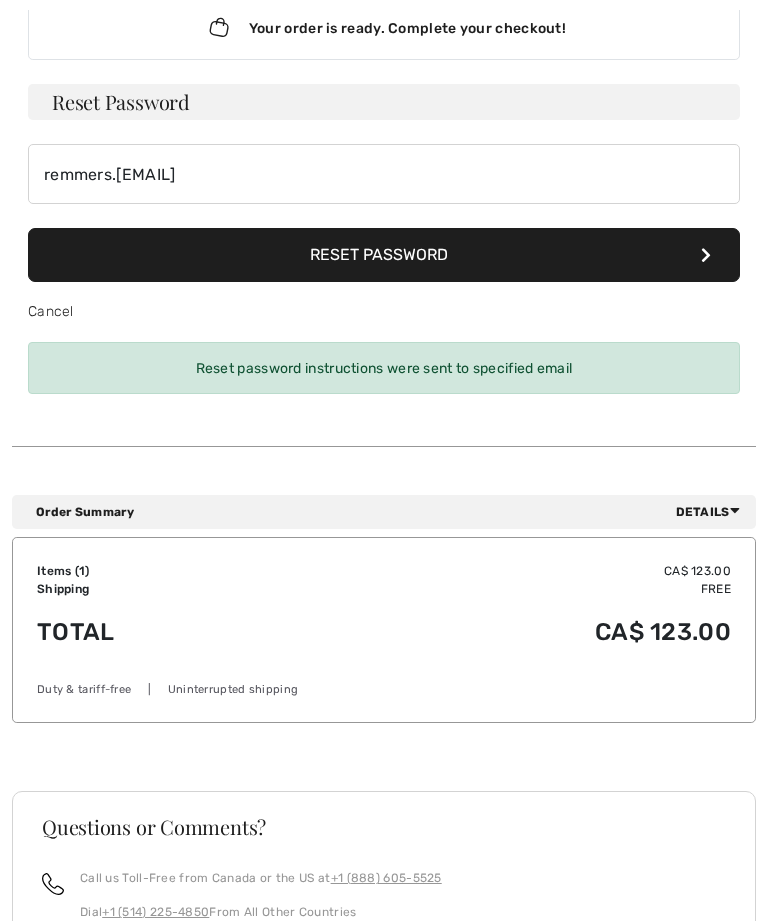 click on "Reset Password" at bounding box center [384, 255] 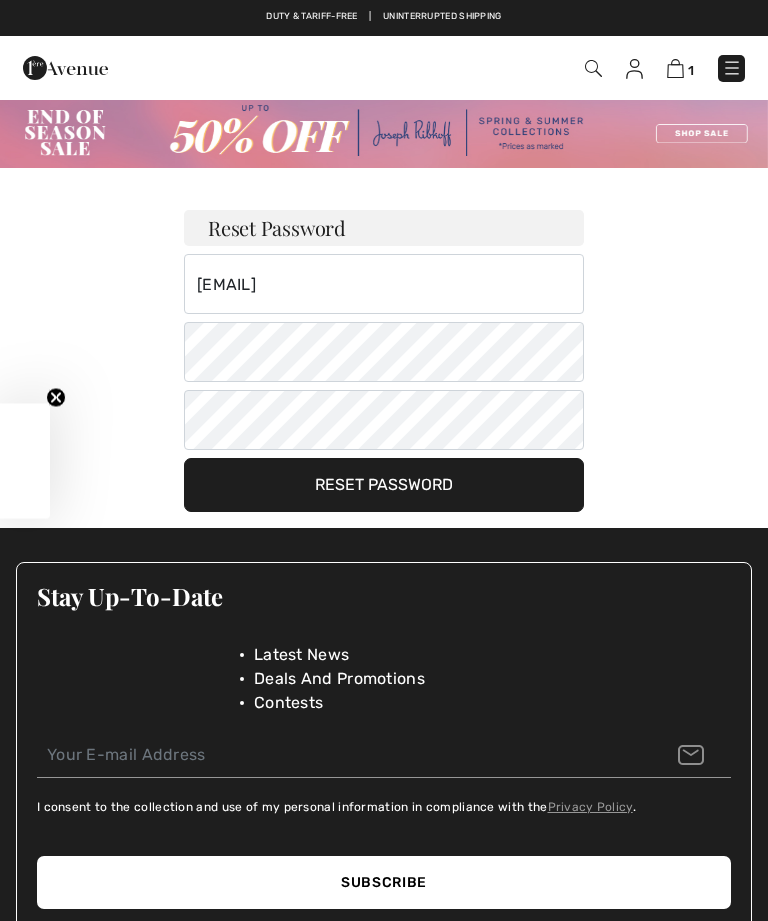 scroll, scrollTop: 0, scrollLeft: 0, axis: both 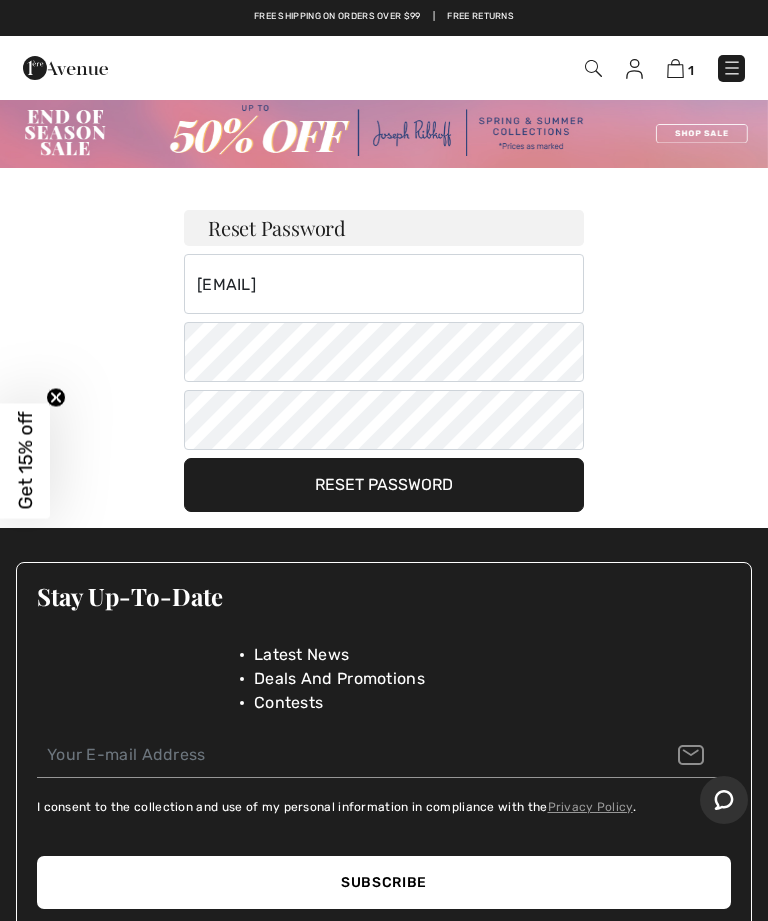 click on "Reset Password" at bounding box center [384, 485] 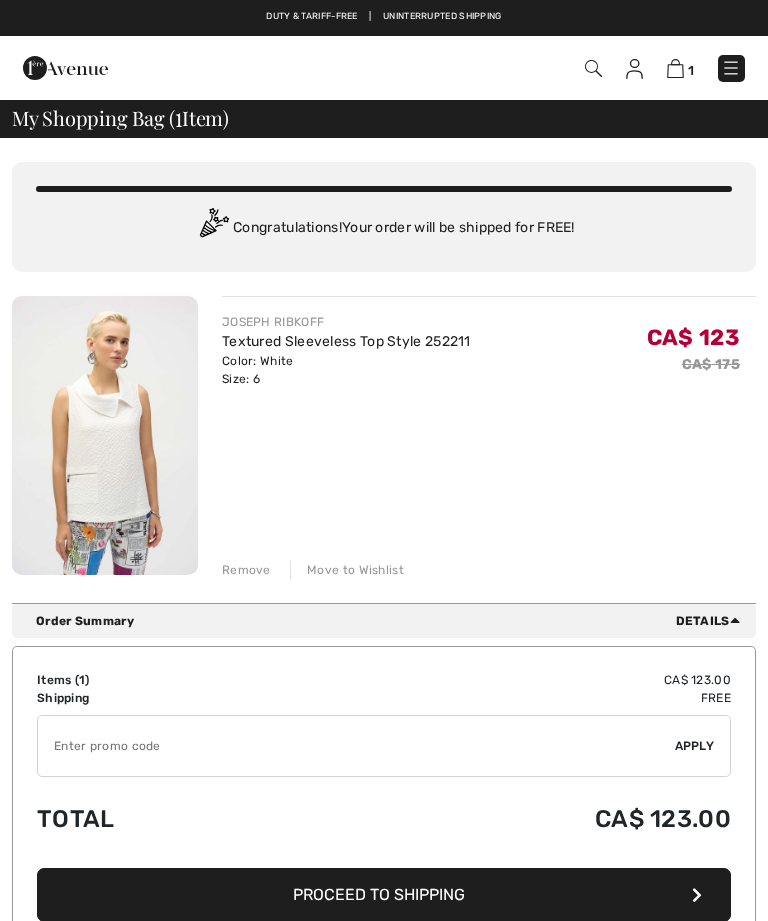 scroll, scrollTop: 0, scrollLeft: 0, axis: both 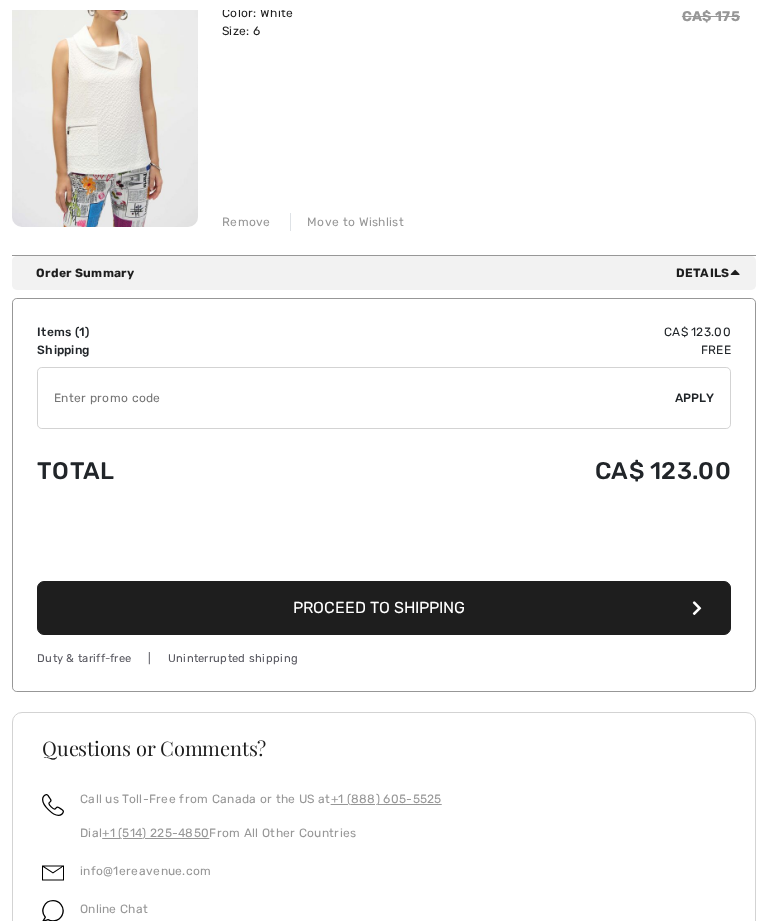 click on "Proceed to Shipping" at bounding box center (384, 608) 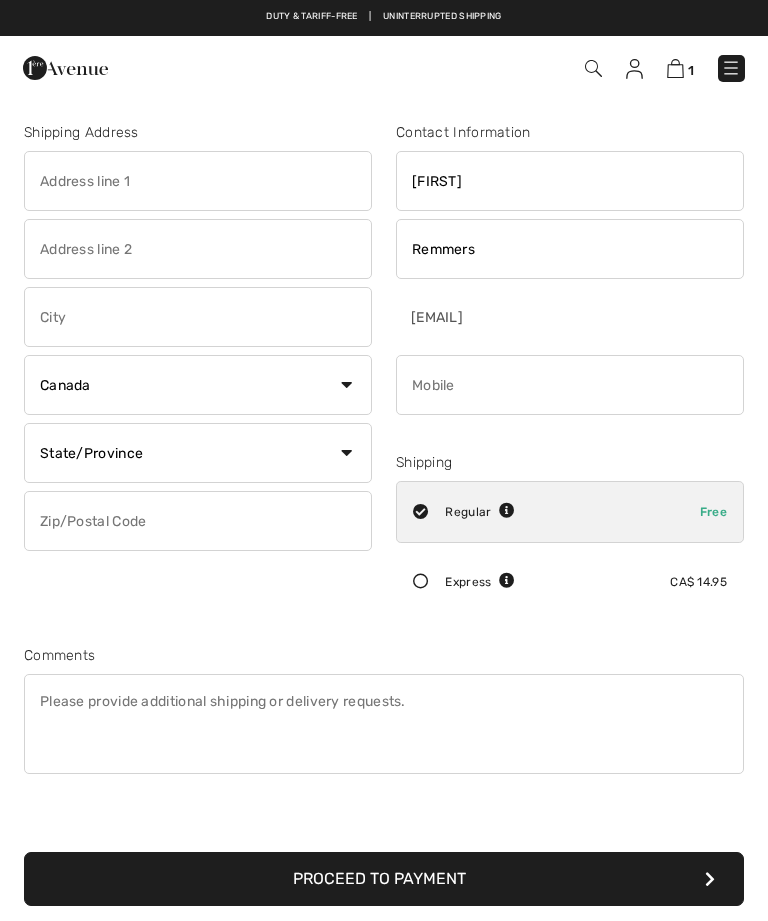 scroll, scrollTop: 0, scrollLeft: 0, axis: both 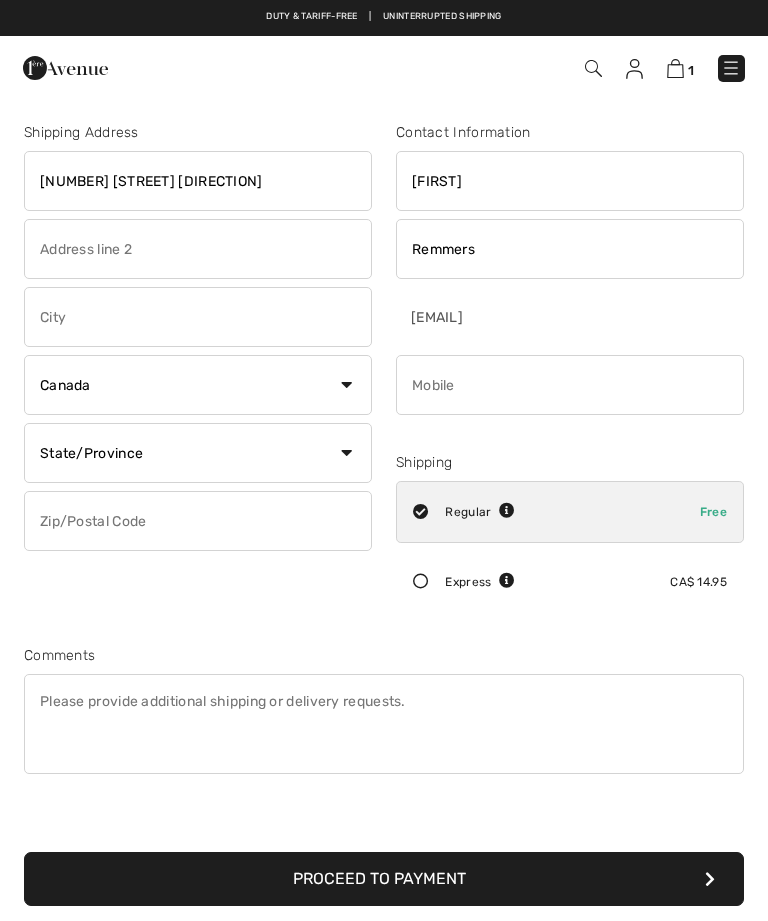 type on "14720 1 Street SE" 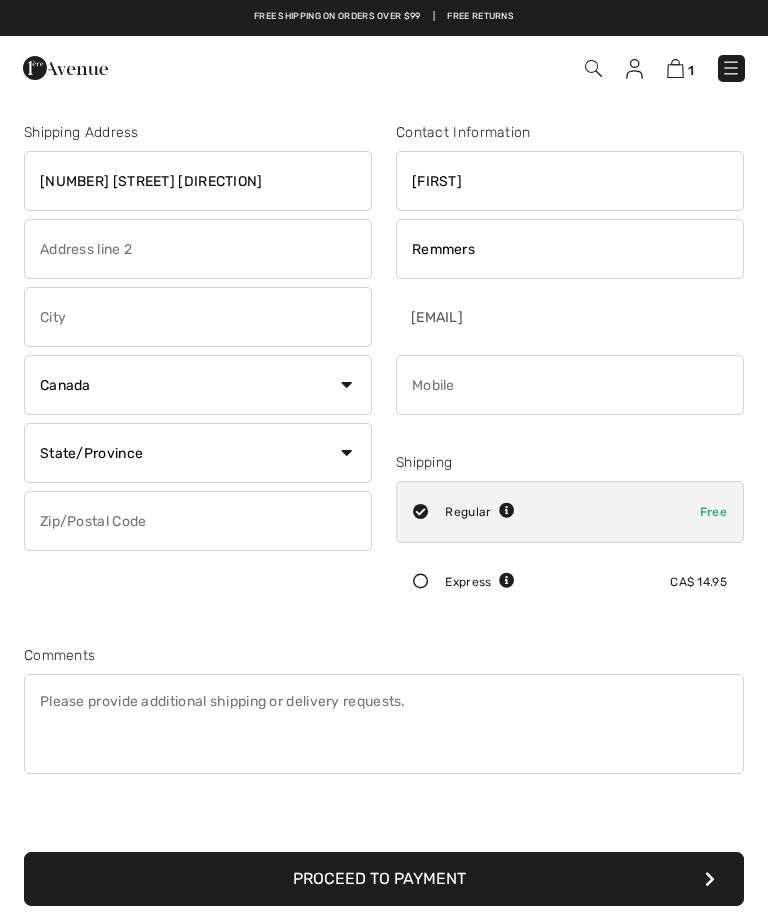 click at bounding box center (198, 249) 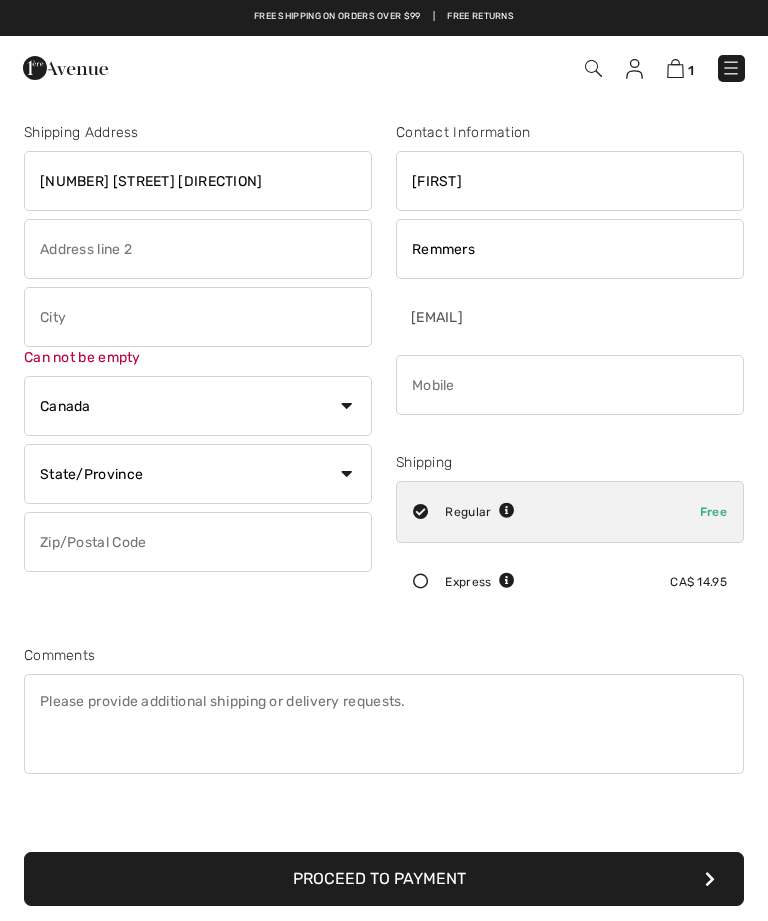 type on "A" 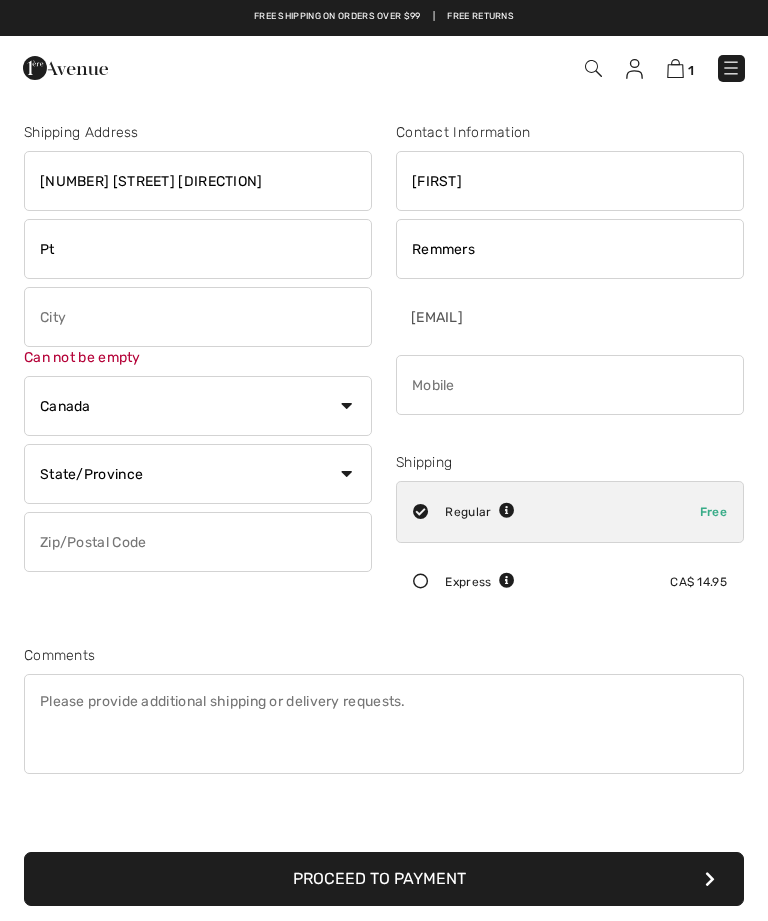 type on "P" 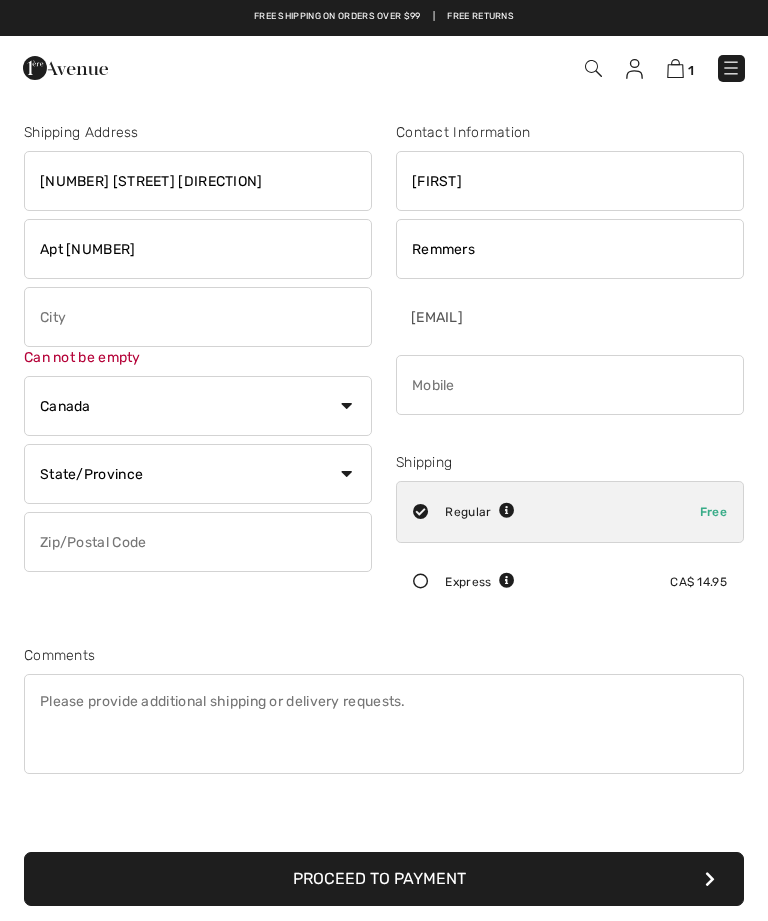 type on "[APT]" 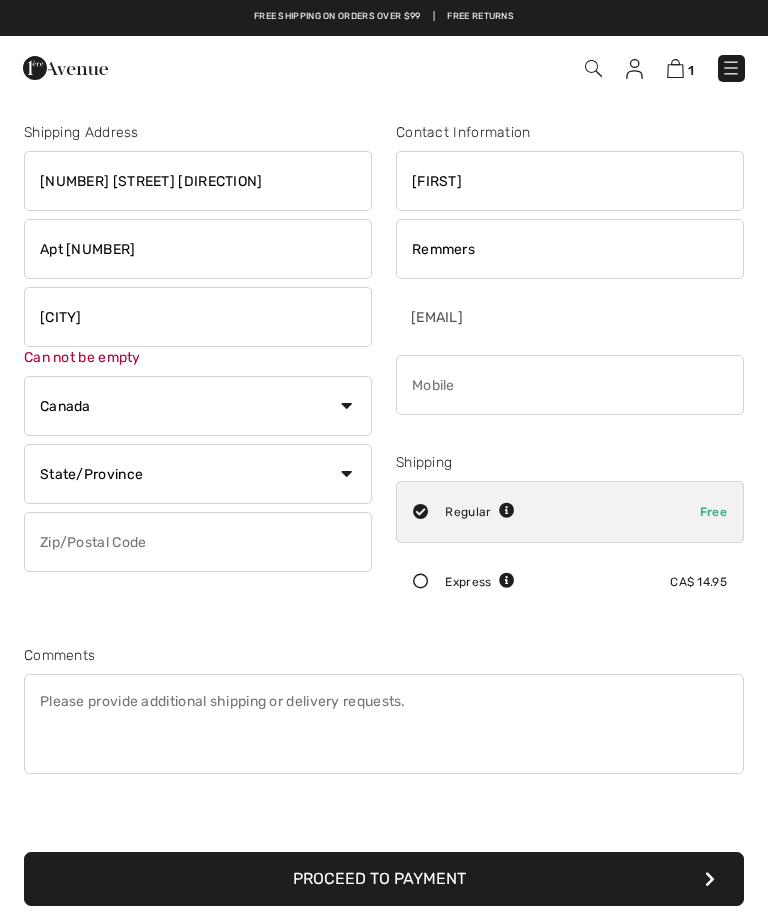 type on "[CITY]" 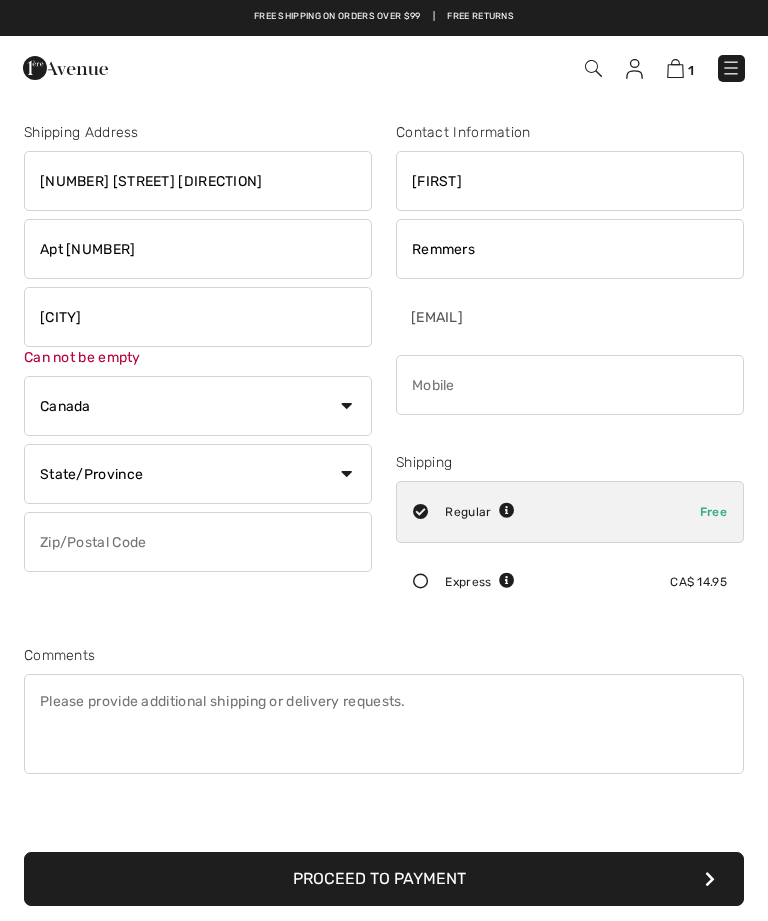 click on "Country
Canada
United States
Afghanistan
Aland Islands
Albania
Algeria
American Samoa
Andorra
Angola
Anguilla
Antarctica
Antigua and Barbuda
Argentina
Armenia
Aruba
Australia
Austria
Azerbaijan
Bahamas
Bahrain
Bangladesh
Barbados
Belarus
Belgium
Belize
Benin
Bermuda
Bhutan
Bolivia
Bonaire
Bosnia and Herzegovina
Botswana
Bouvet Island
Brazil
British Indian Ocean Territory
Brunei Darussalam
Bulgaria
Burkina Faso
Burundi
Cambodia
Cameroon
Cape Verde
Cayman Islands
Central African Republic
Chad
Chile China" at bounding box center [198, 406] 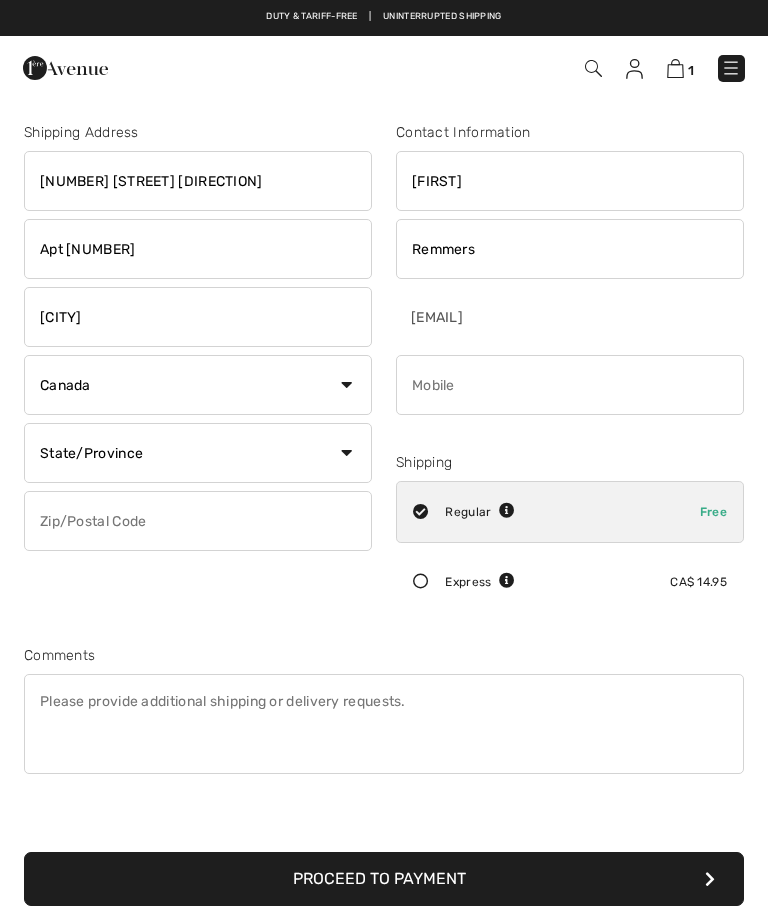 click on "State/Province
Alberta
British Columbia
Manitoba
New Brunswick
Newfoundland and Labrador
Northwest Territories
Nova Scotia
Nunavut
Ontario
Prince Edward Island
Quebec
Saskatchewan
Yukon" at bounding box center [198, 453] 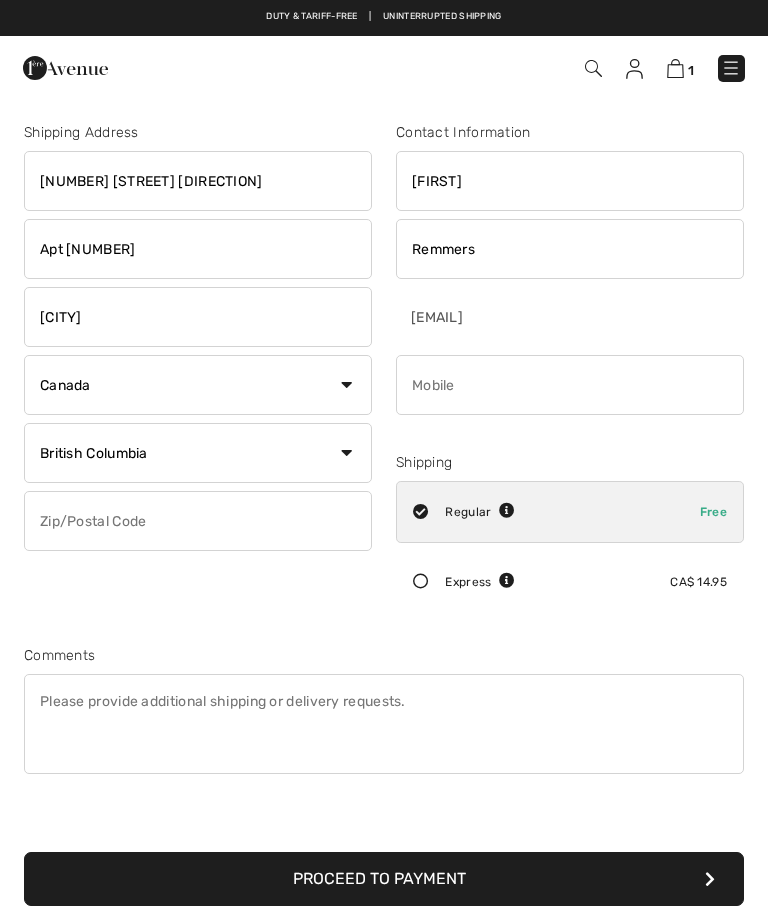 click on "State/Province
Alberta
British Columbia
Manitoba
New Brunswick
Newfoundland and Labrador
Northwest Territories
Nova Scotia
Nunavut
Ontario
Prince Edward Island
Quebec
Saskatchewan
Yukon" at bounding box center (198, 453) 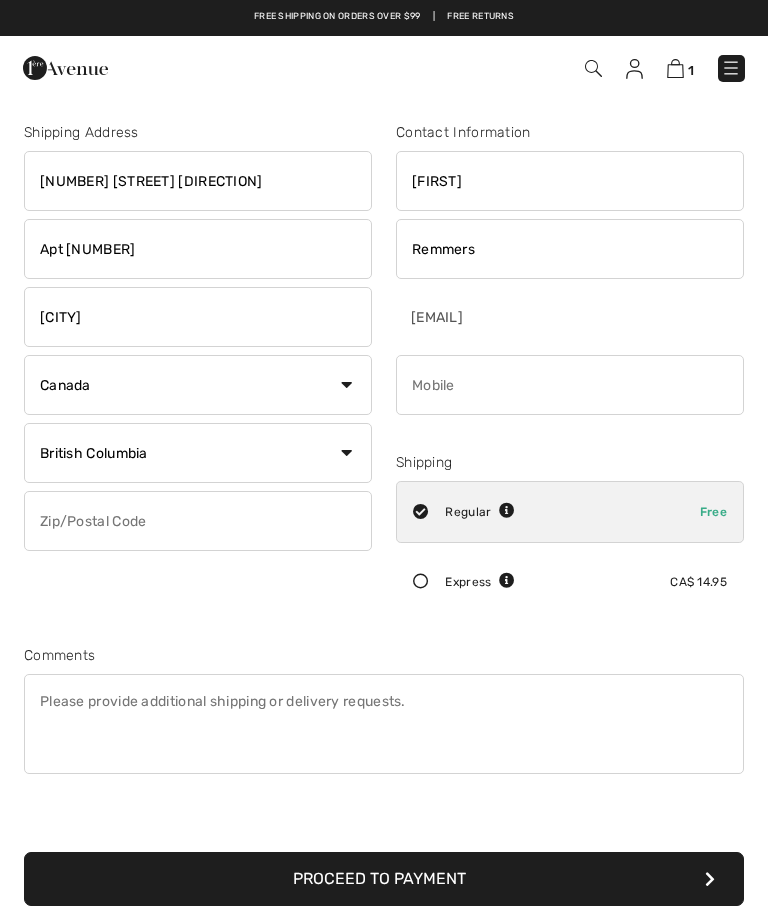 select on "AB" 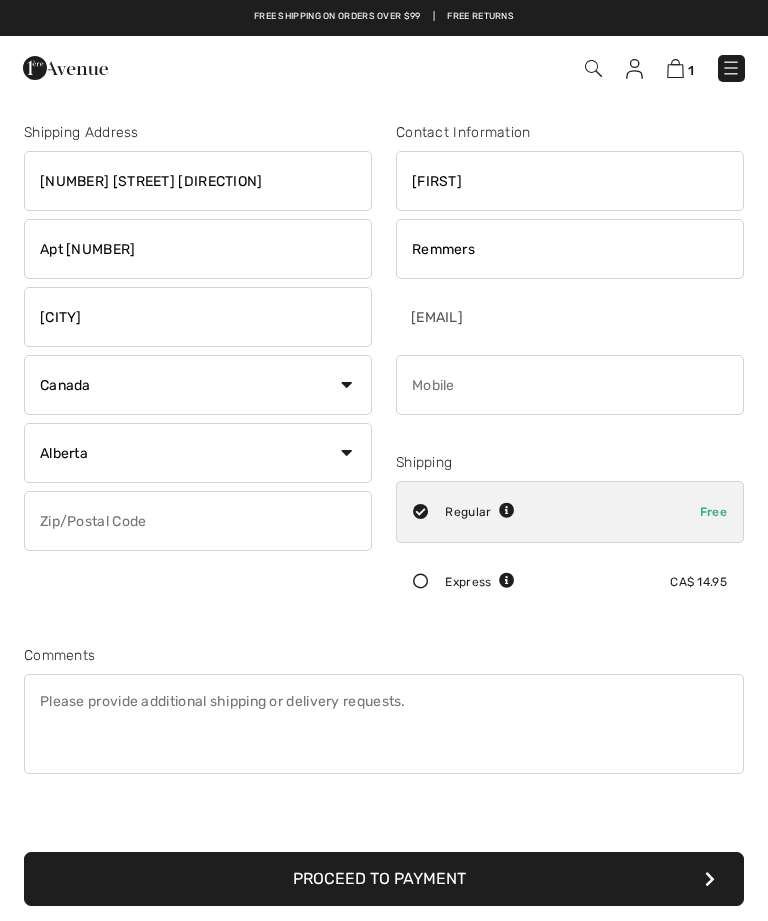 click at bounding box center (198, 521) 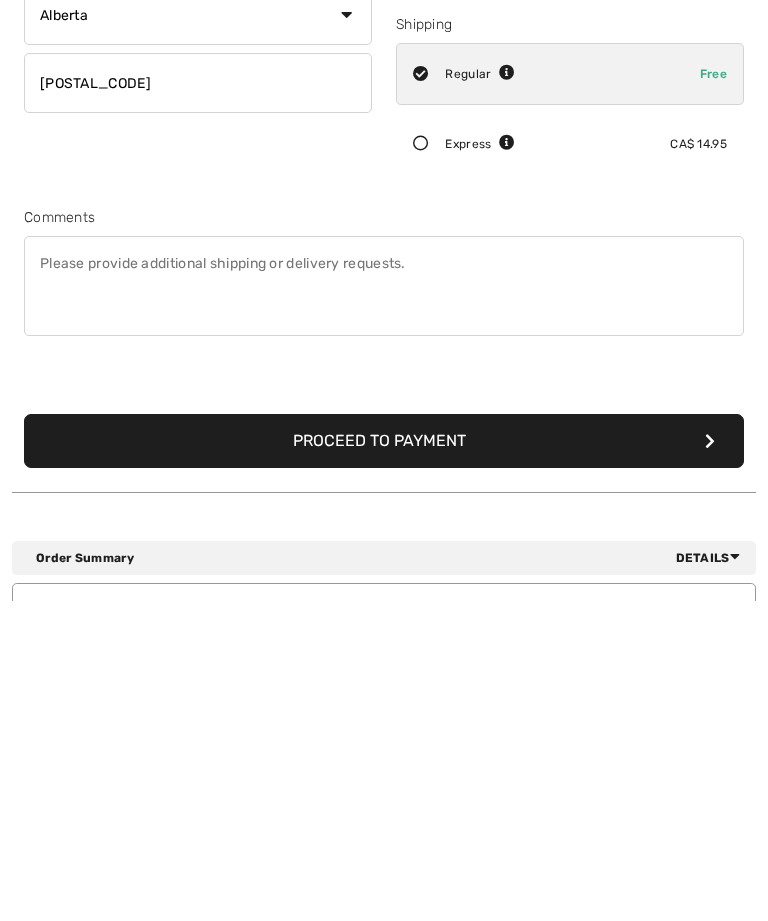 scroll, scrollTop: 124, scrollLeft: 0, axis: vertical 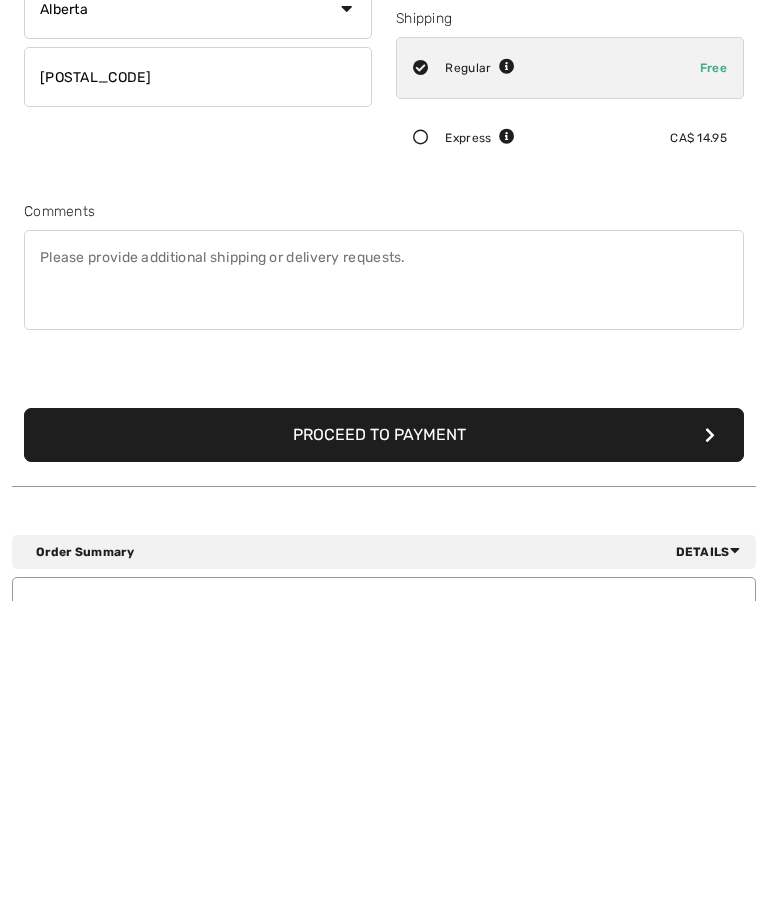 type on "[POSTAL_CODE]" 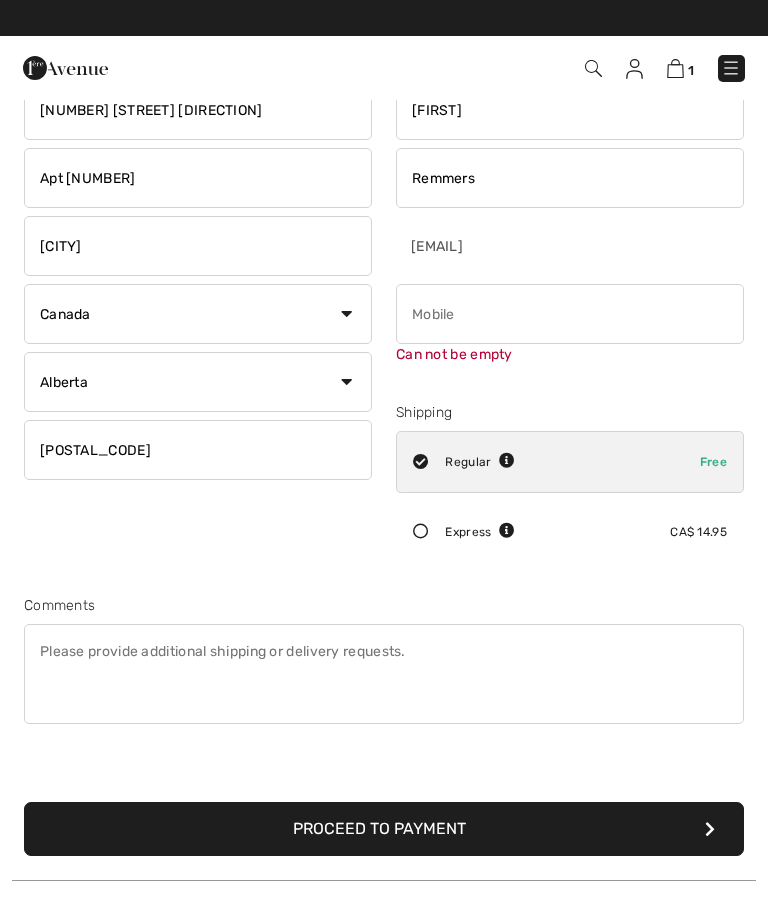 scroll, scrollTop: 67, scrollLeft: 0, axis: vertical 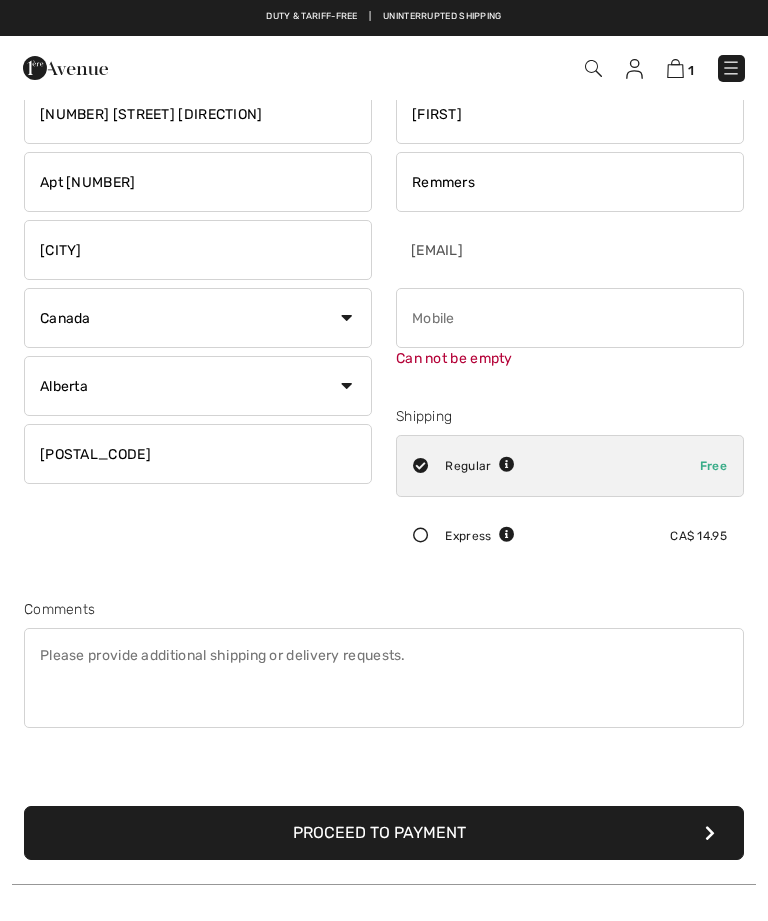 click at bounding box center [570, 318] 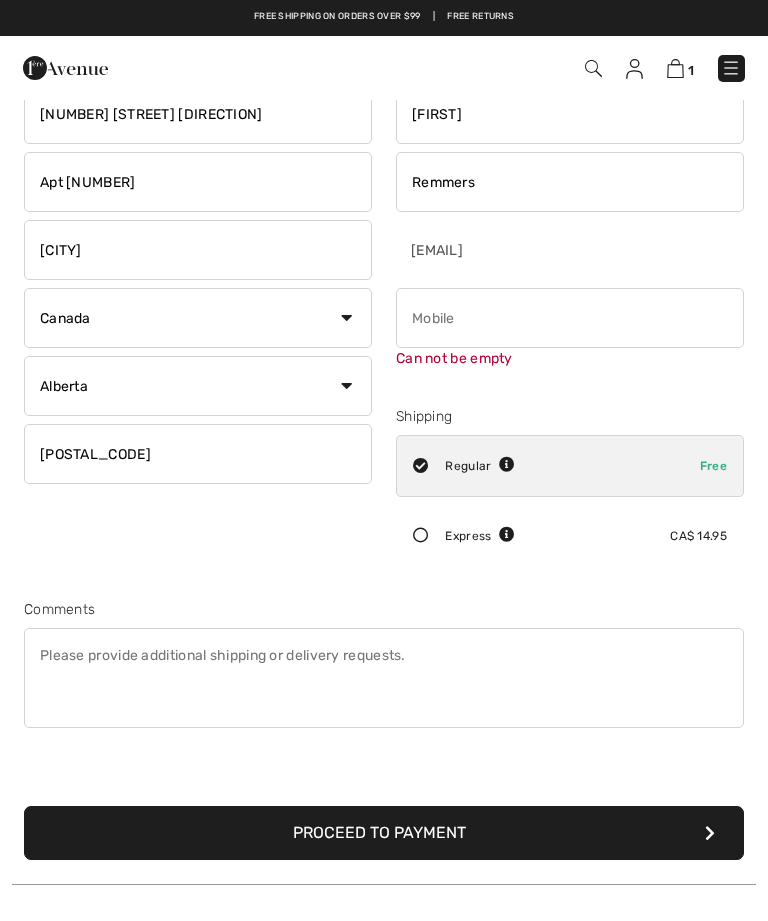 click at bounding box center [570, 318] 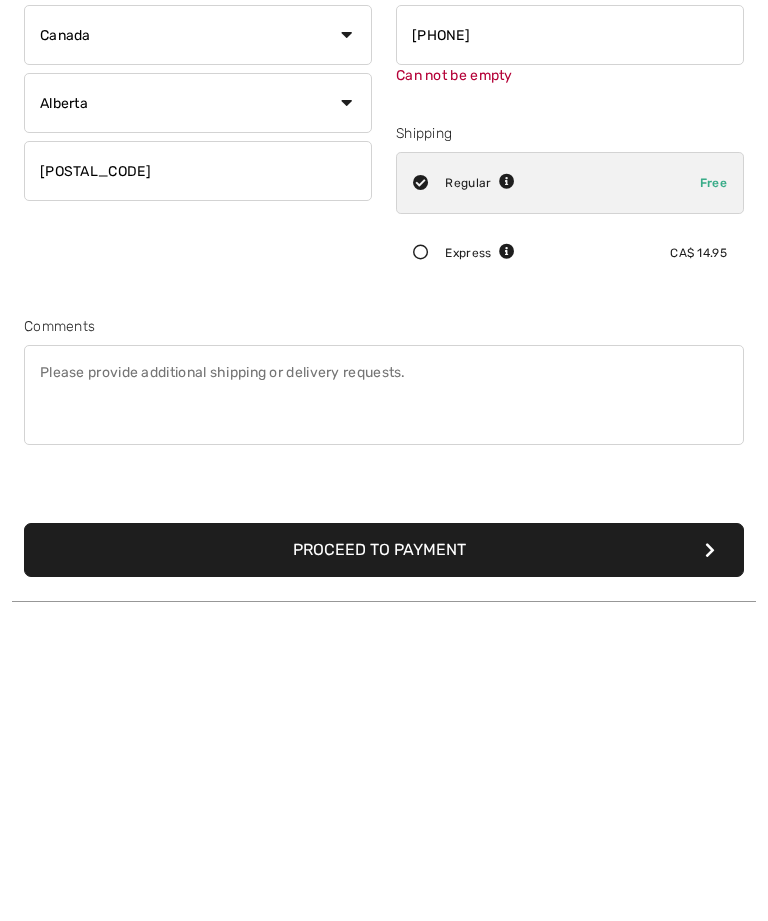 type on "4038500117" 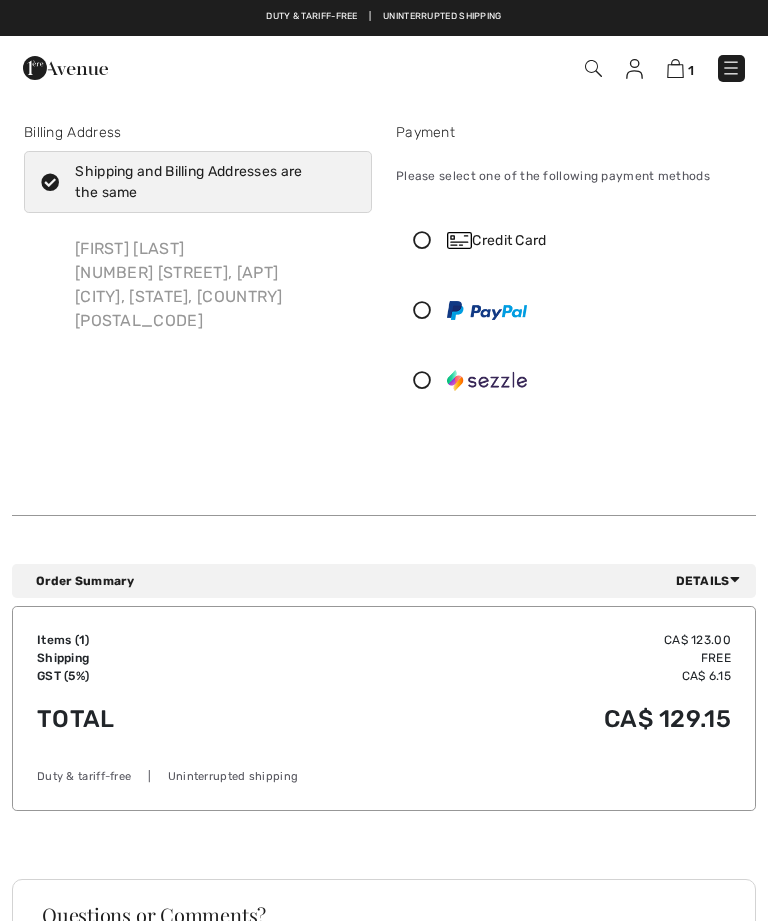 scroll, scrollTop: 0, scrollLeft: 0, axis: both 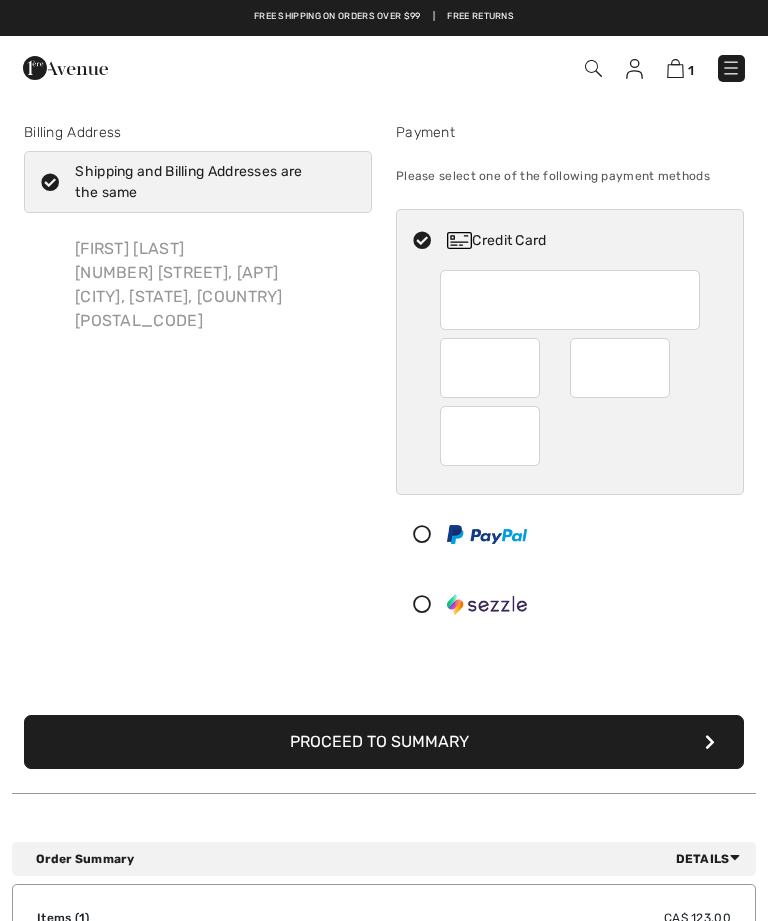 click at bounding box center (490, 368) 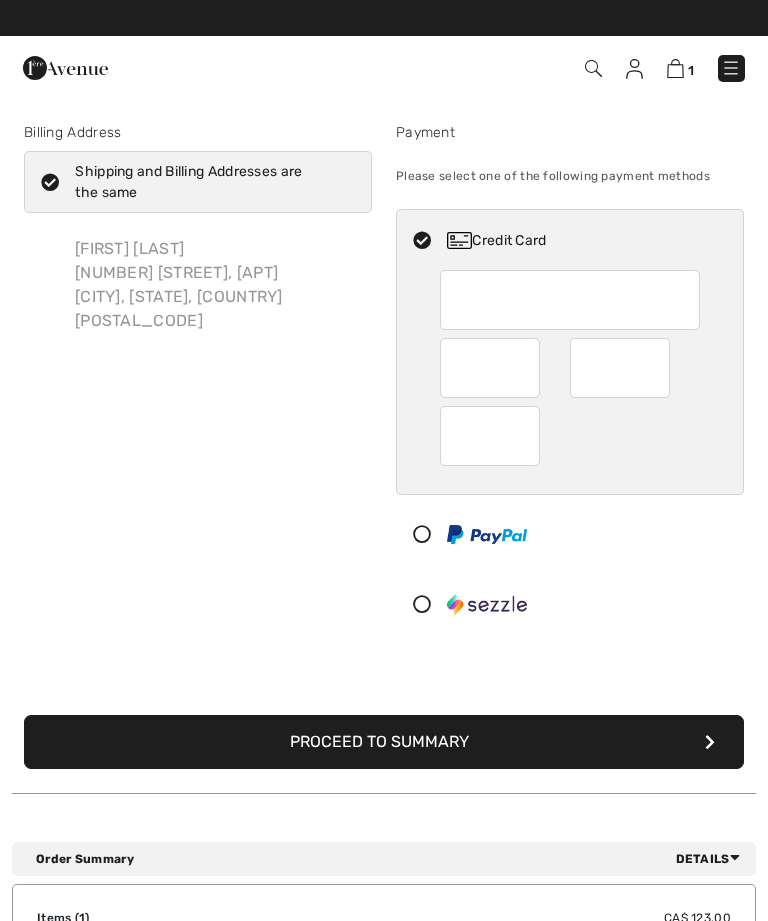 click at bounding box center [490, 368] 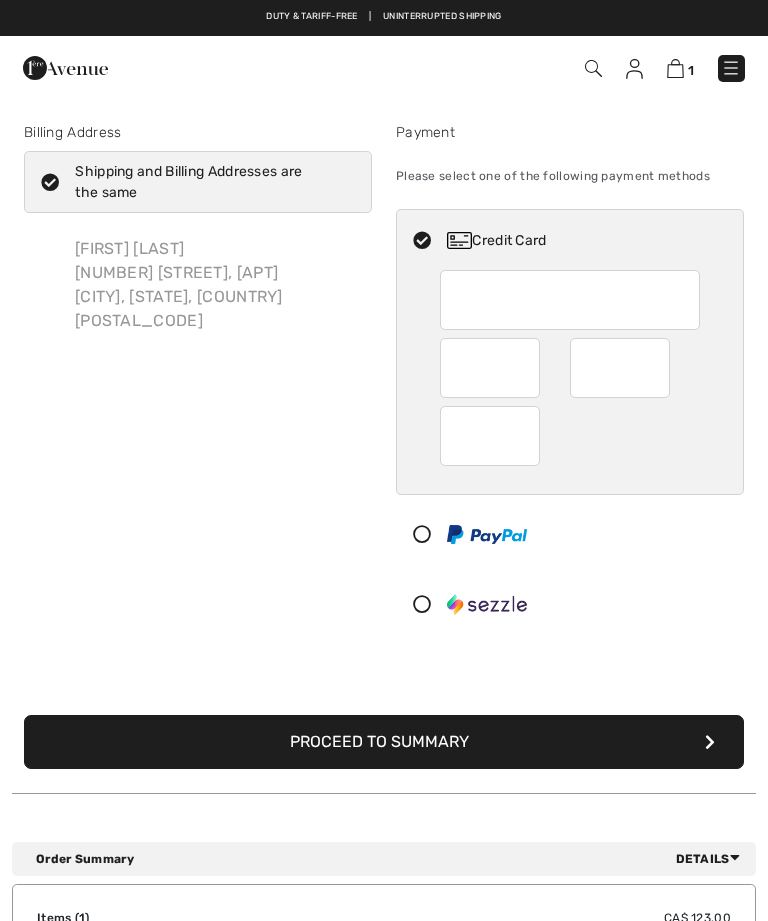 click at bounding box center (505, 368) 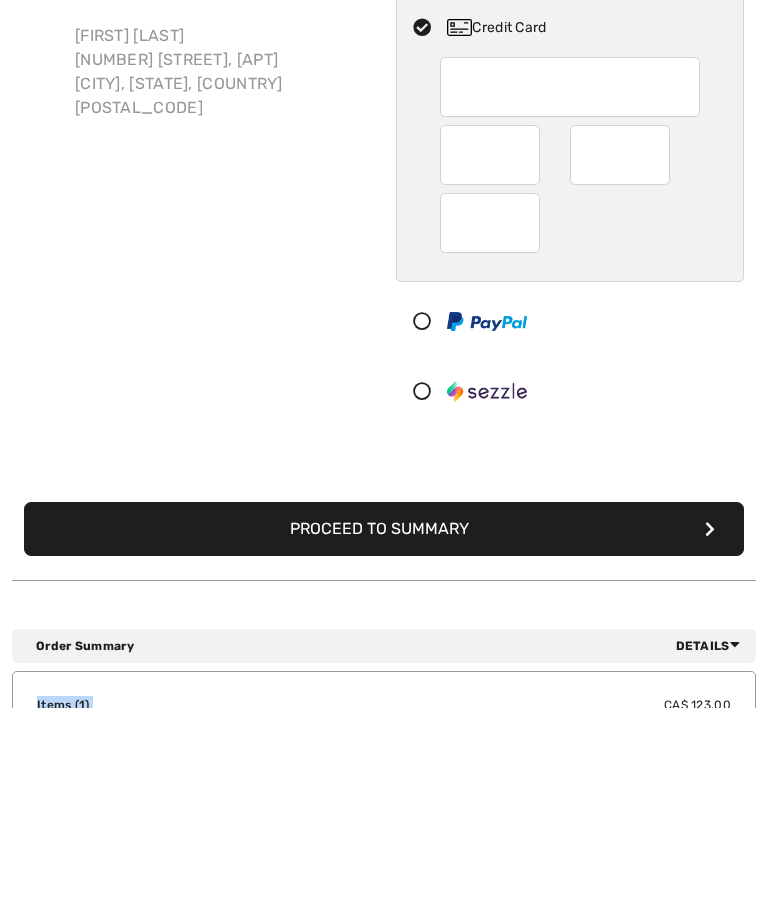 click on "Proceed to Summary" at bounding box center (384, 742) 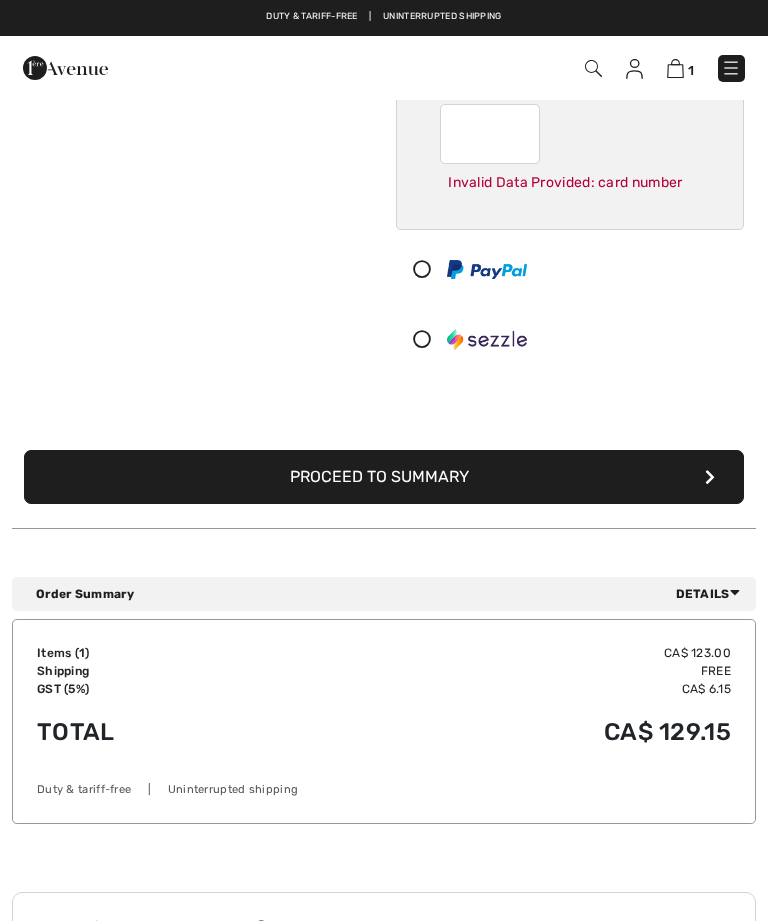 scroll, scrollTop: 294, scrollLeft: 0, axis: vertical 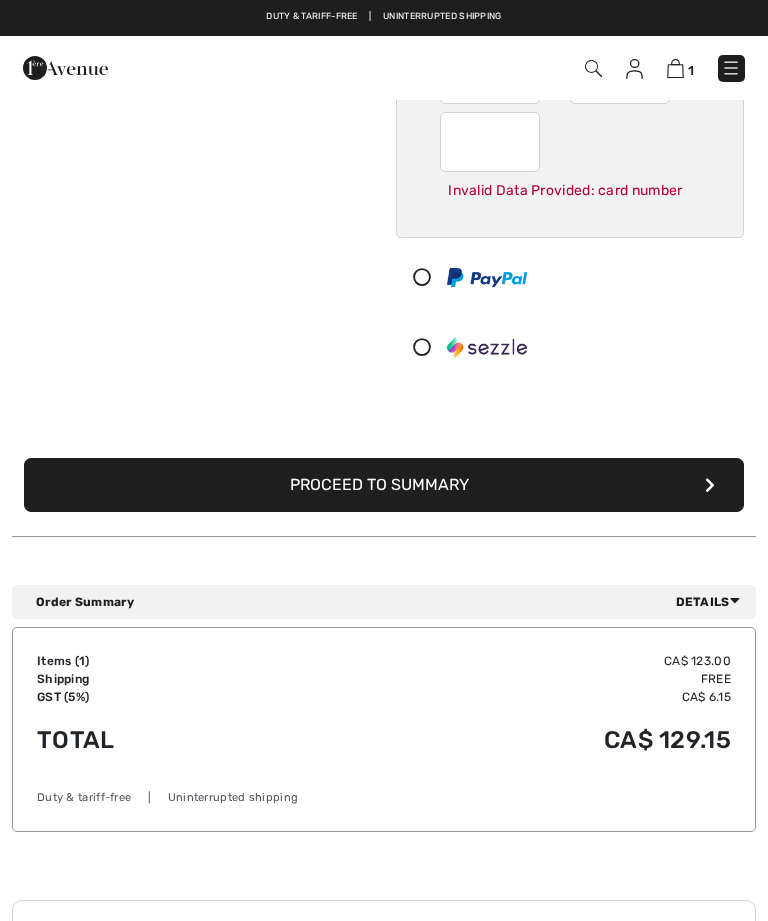 click at bounding box center [710, 485] 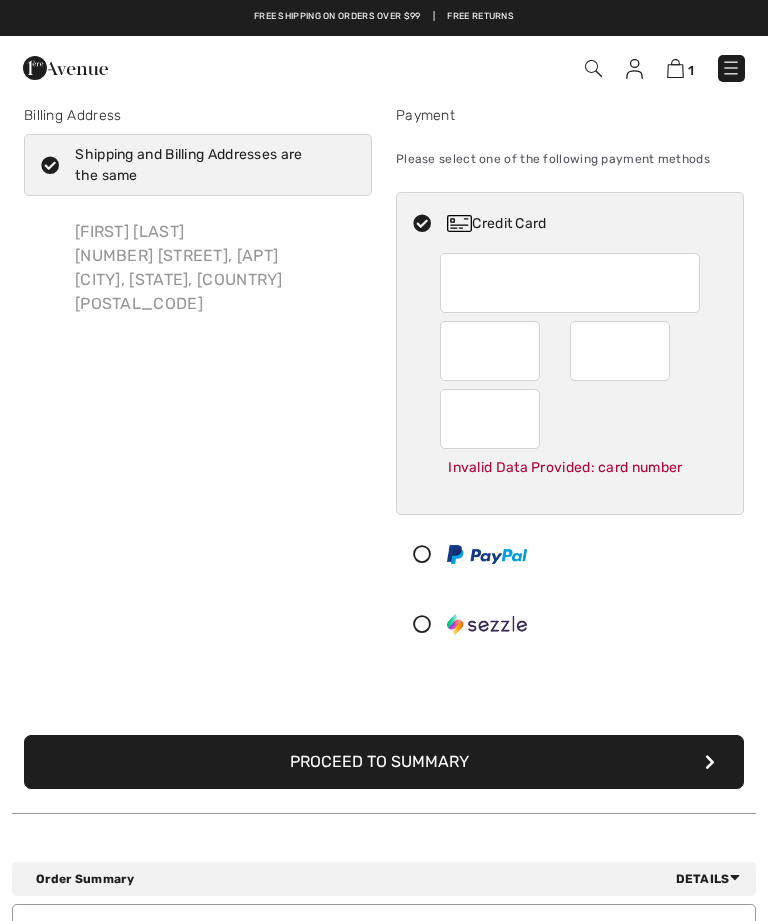 scroll, scrollTop: 16, scrollLeft: 0, axis: vertical 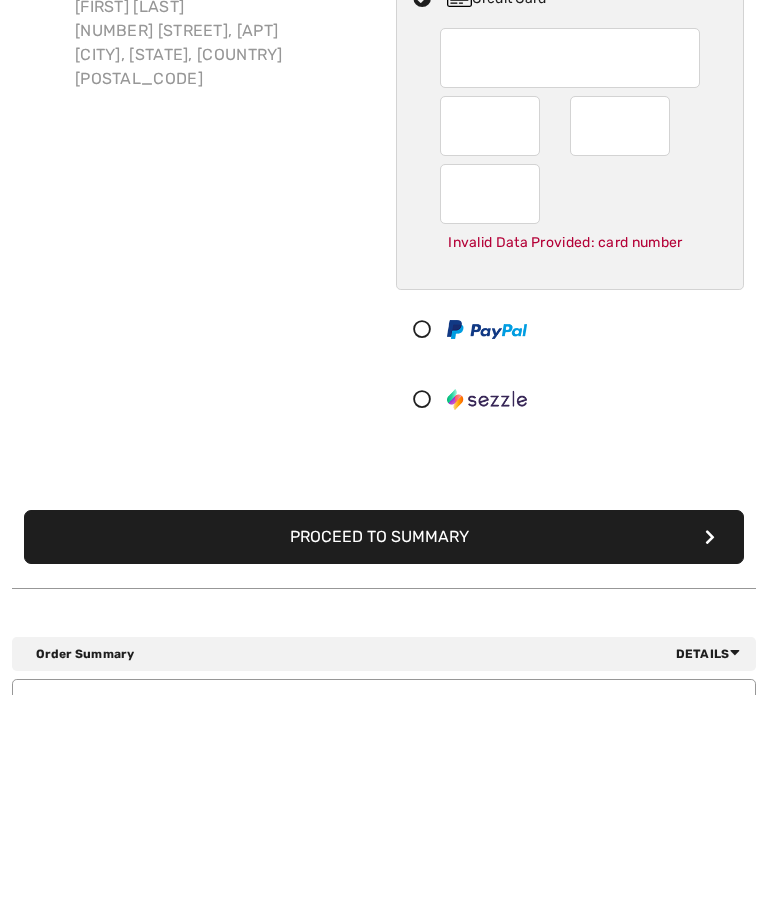 click on "Proceed to Summary" at bounding box center [384, 763] 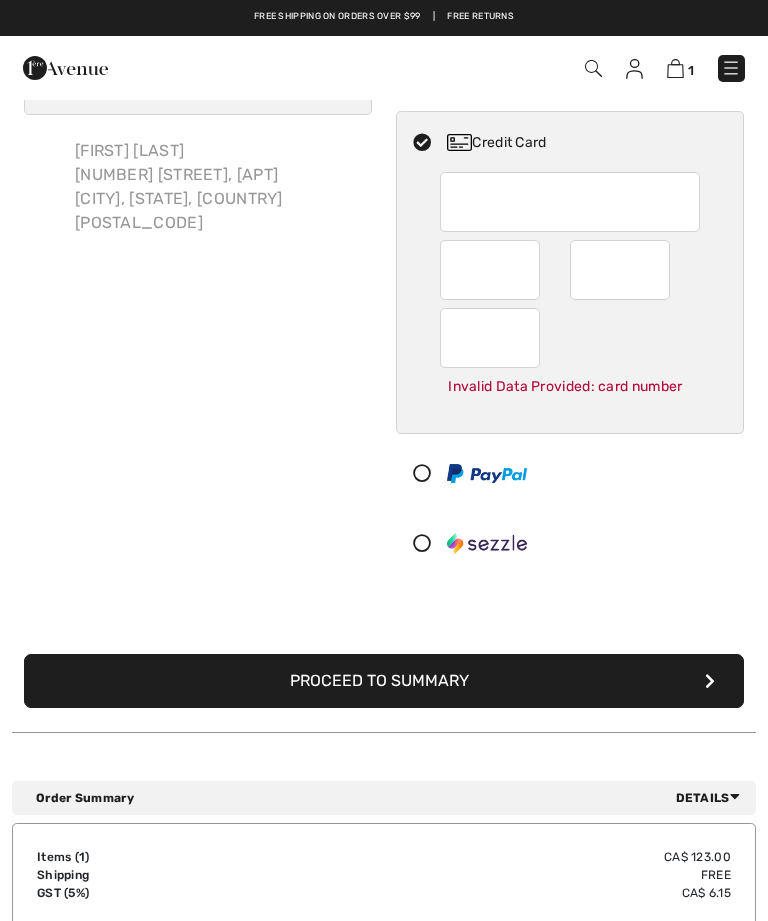 scroll, scrollTop: 65, scrollLeft: 0, axis: vertical 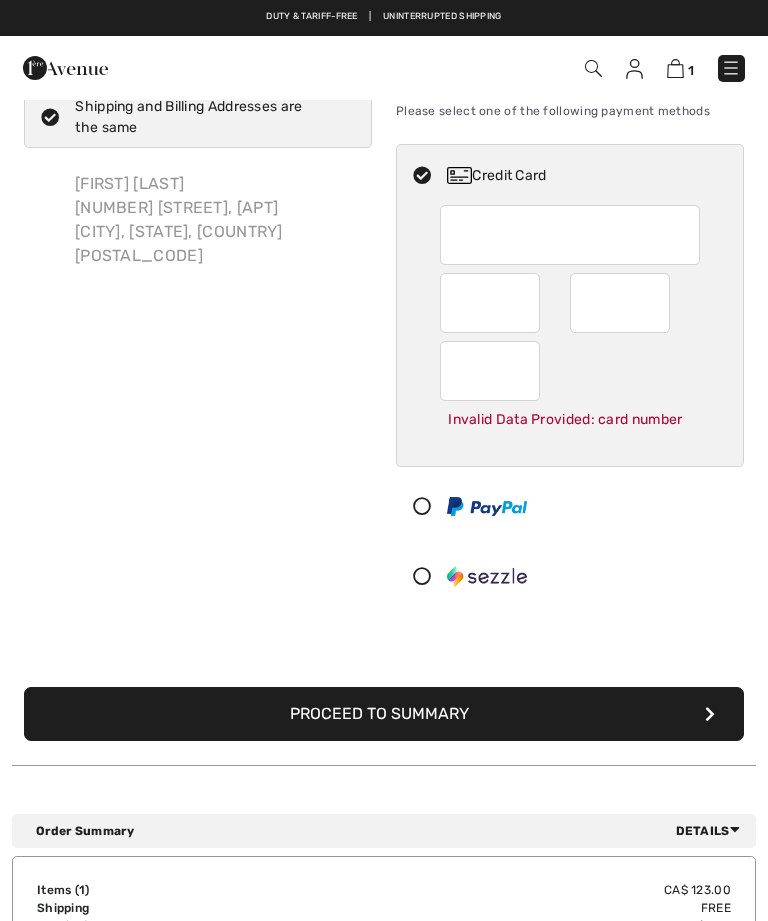 click on "Can not be empty" at bounding box center (570, 235) 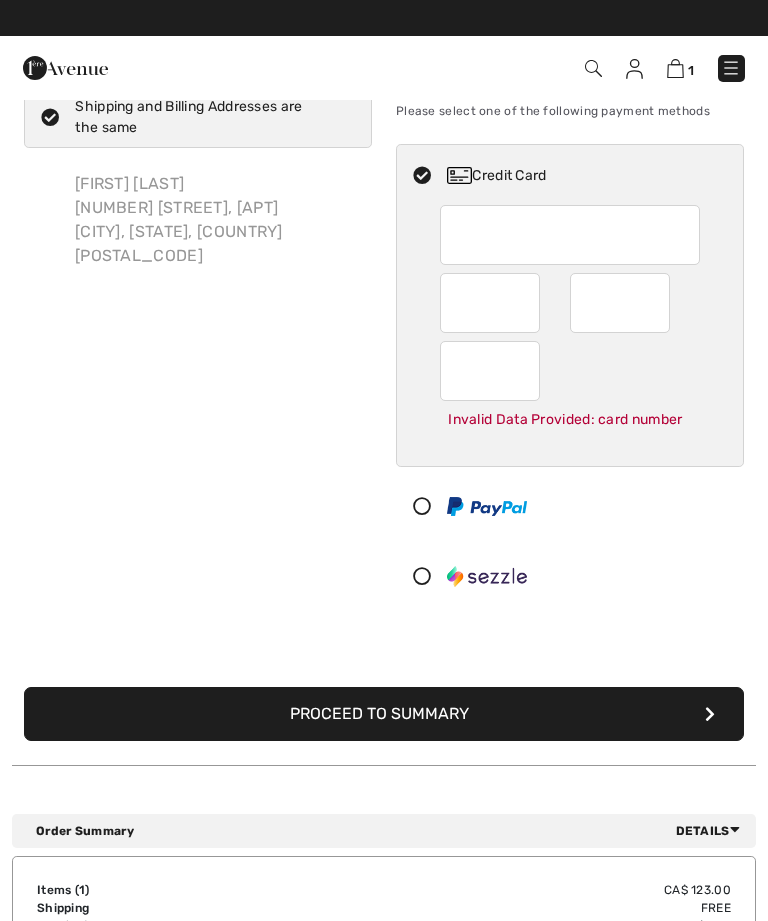 click on "Can not be empty" at bounding box center (570, 235) 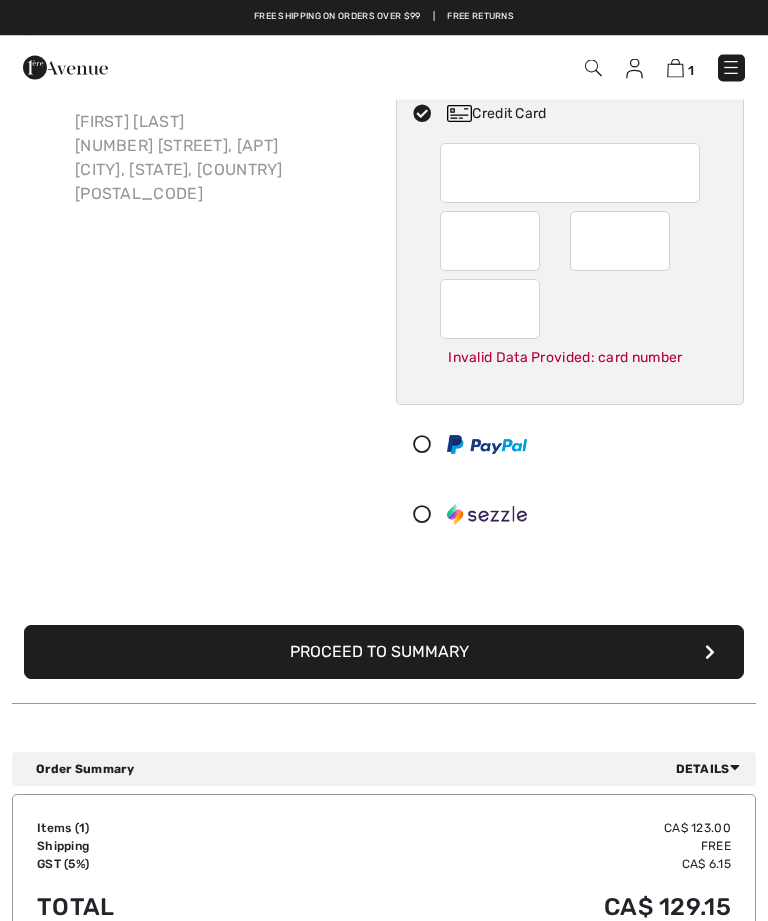 scroll, scrollTop: 109, scrollLeft: 0, axis: vertical 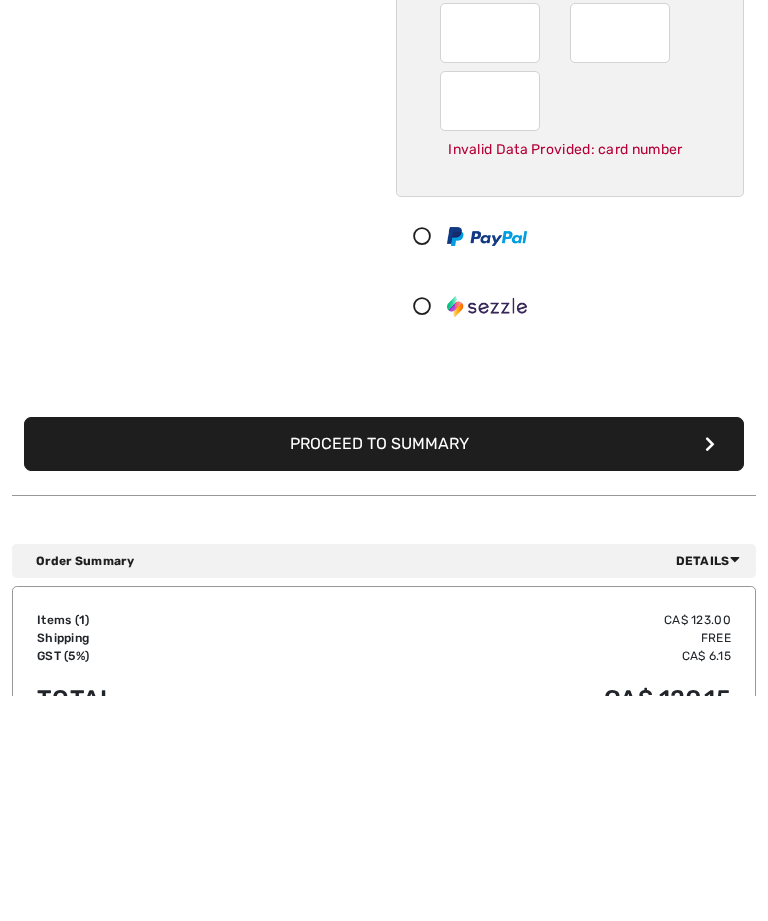 click on "Proceed to Summary" at bounding box center [384, 670] 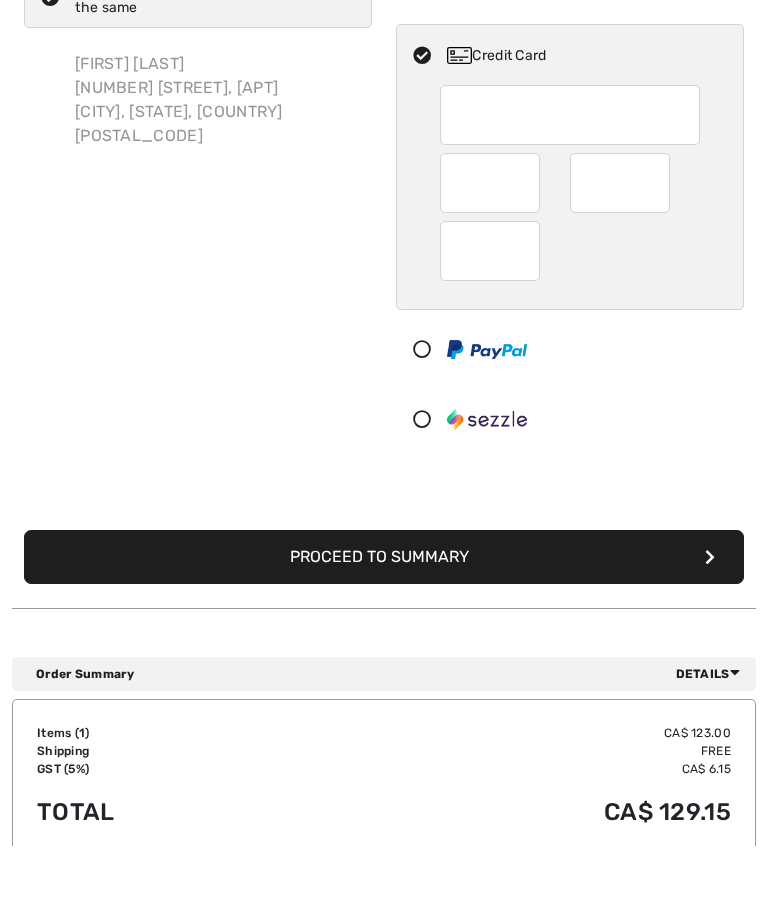 click on "Proceed to Summary" at bounding box center (384, 633) 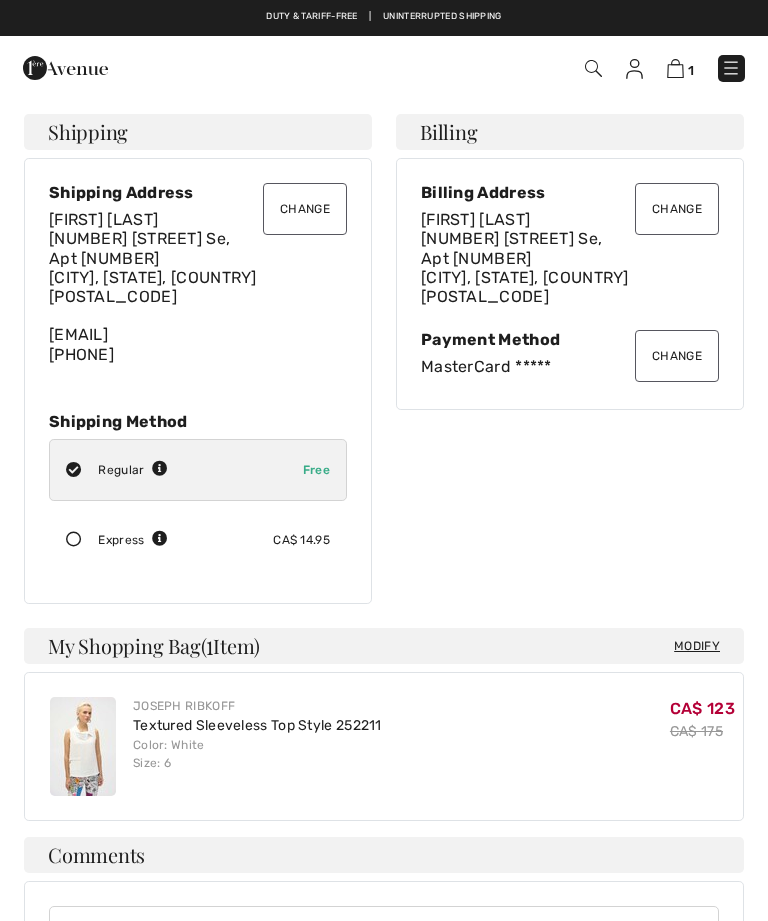 scroll, scrollTop: 0, scrollLeft: 0, axis: both 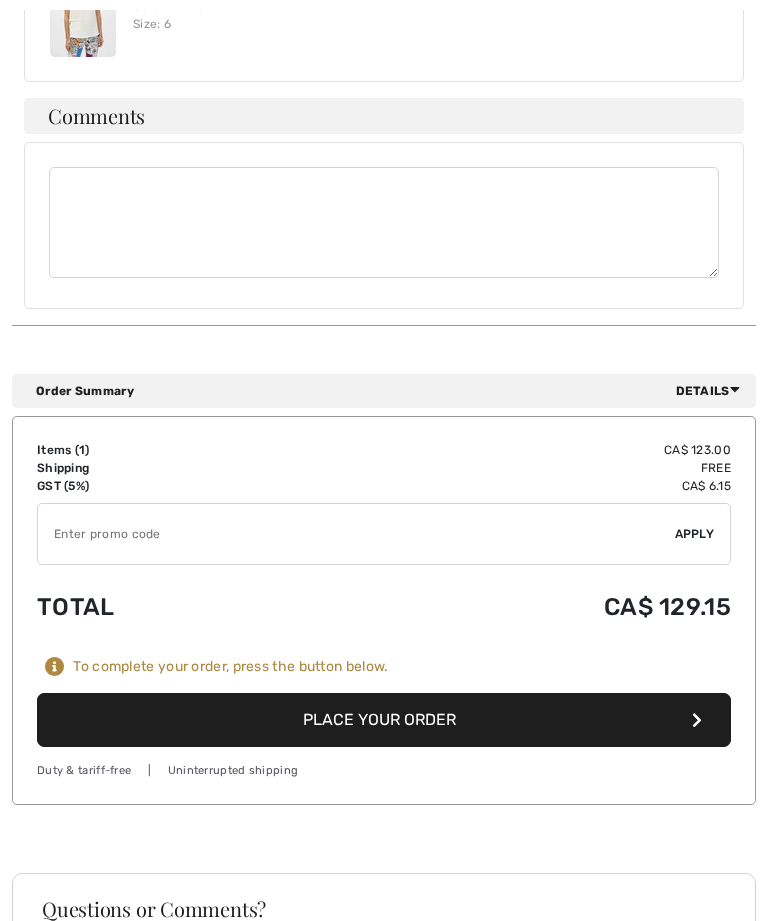 click on "Place Your Order" at bounding box center (384, 720) 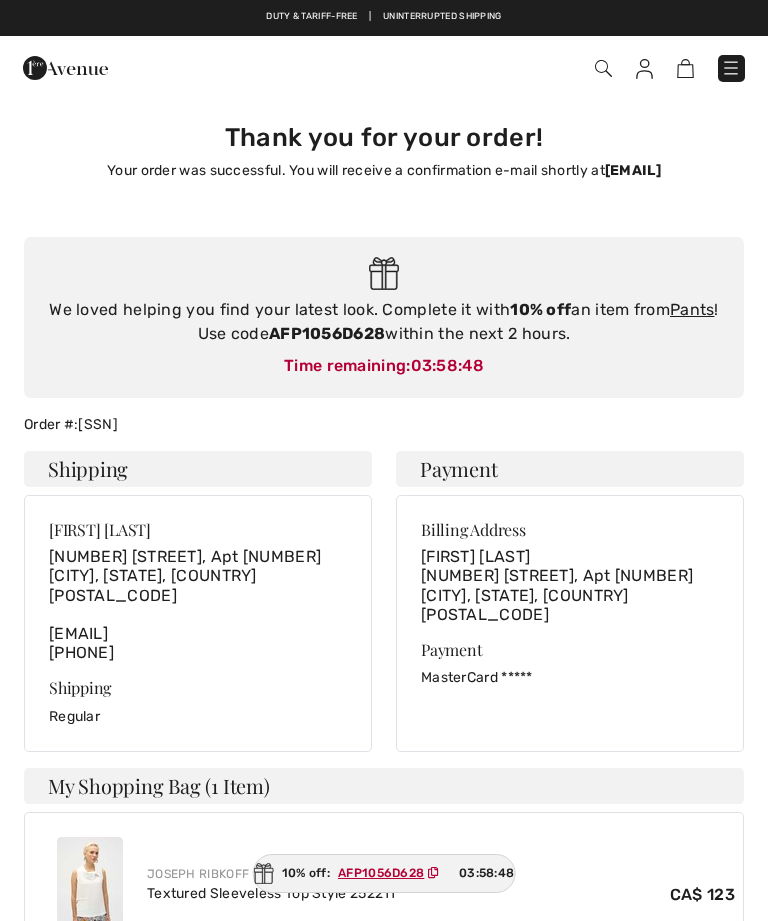 scroll, scrollTop: 0, scrollLeft: 0, axis: both 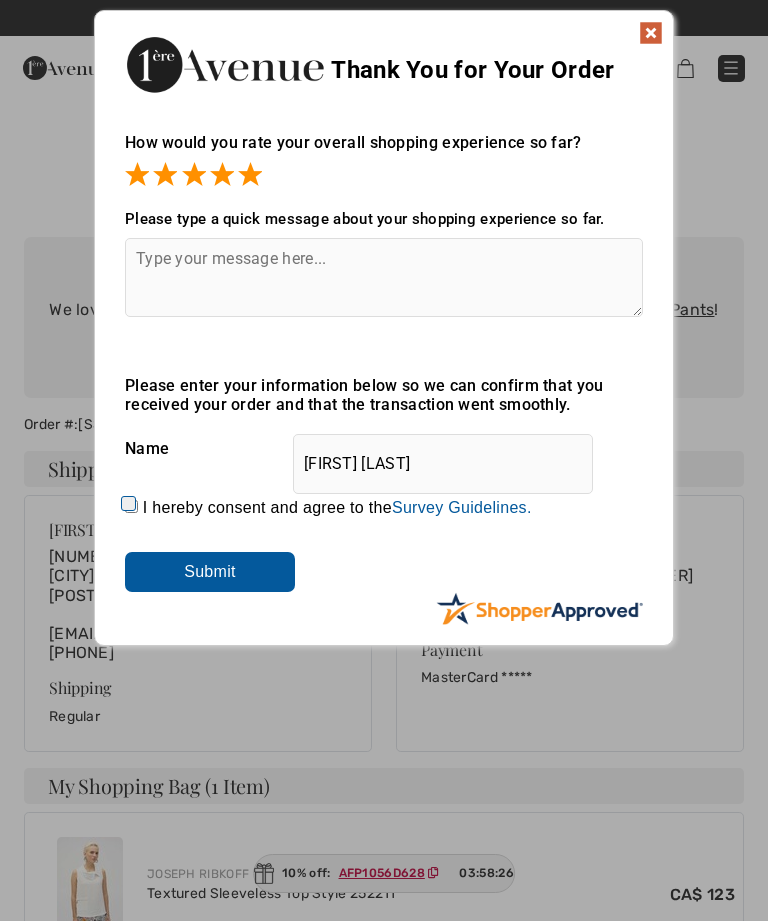 click on "Submit" at bounding box center (210, 572) 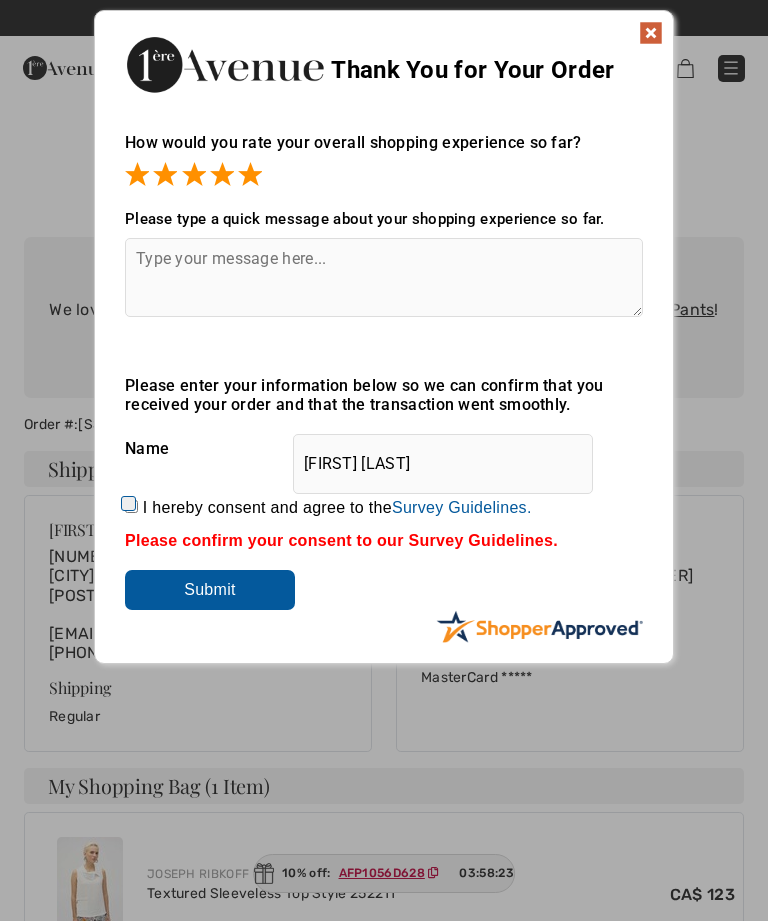 click on "I hereby consent and agree to the  By submitting a review, you grant permission to Shopper Approved to display and share your name, review, and any content submitted, in an effort to help future 1ereavenue.com customers make better buying decisions. Personal information collected or provided in connection with your review is treated as set forth in our Privacy Policy located at  https://www.shopperapproved.com/privacy.php  and is subject to 1ereavenue.com’s Privacy Policy as well. We are not responsible for 1ereavenue.com’s privacy practices and you should review 1ereavenue.com’s website directly to determine their privacy practices. For any content submitted, you grant Shopper Approved a non-exclusive license to use, copy, modify, delete and/or distribute such content without compensation to you. You also represent and warrant that: You are an active paying customer of 1ereavenue.com. You will not submit any content that is known to you to be false, inaccurate or misleading. Survey Guidelines." at bounding box center [337, 508] 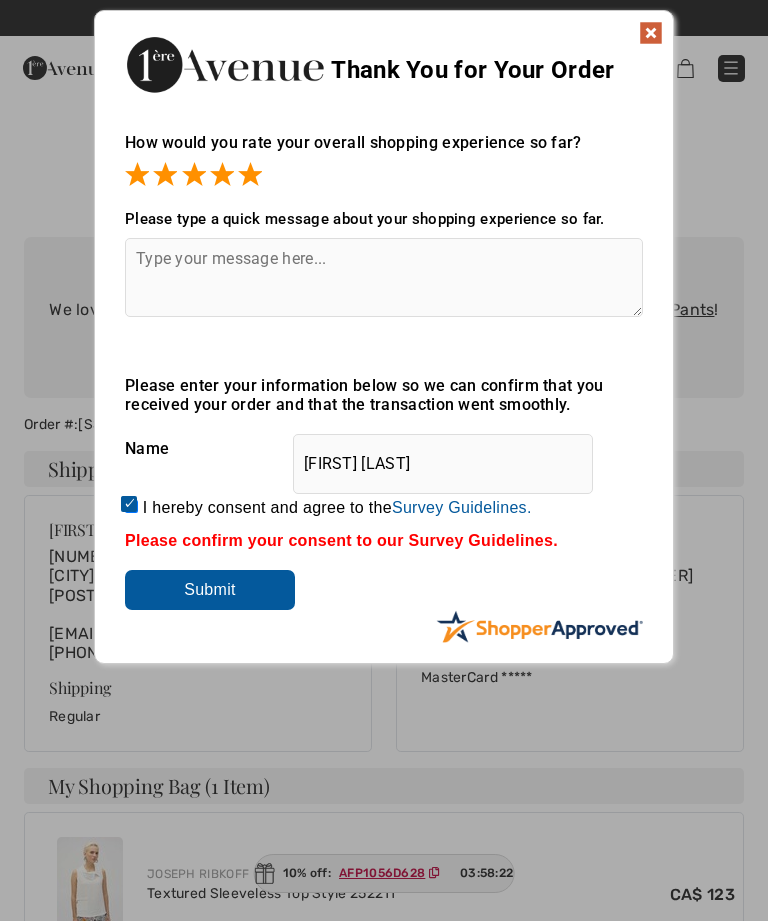 click on "Submit" at bounding box center (210, 590) 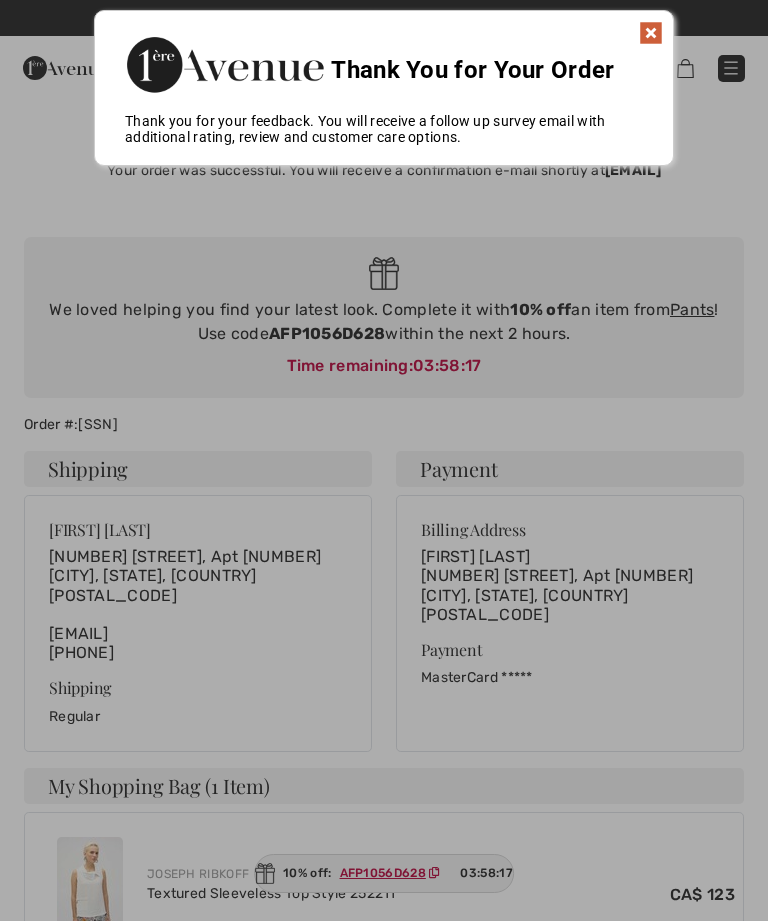 click at bounding box center [651, 33] 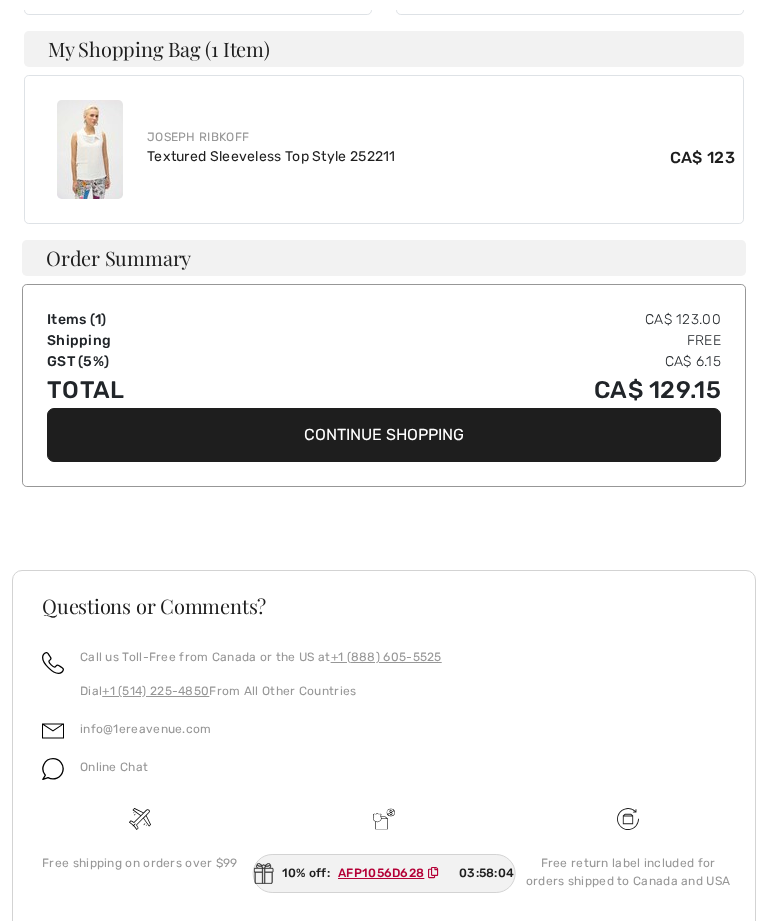scroll, scrollTop: 740, scrollLeft: 0, axis: vertical 